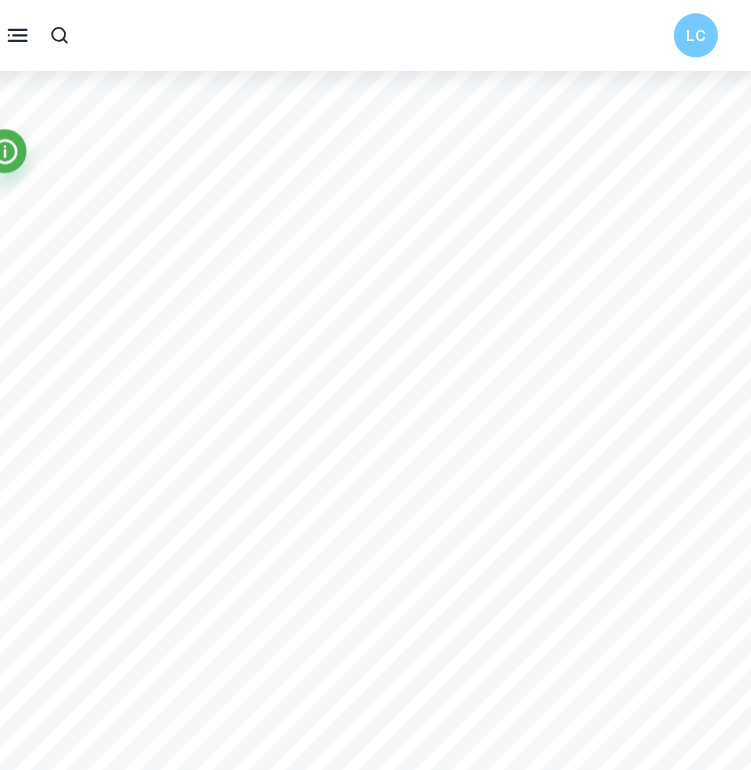 scroll, scrollTop: 1111, scrollLeft: 0, axis: vertical 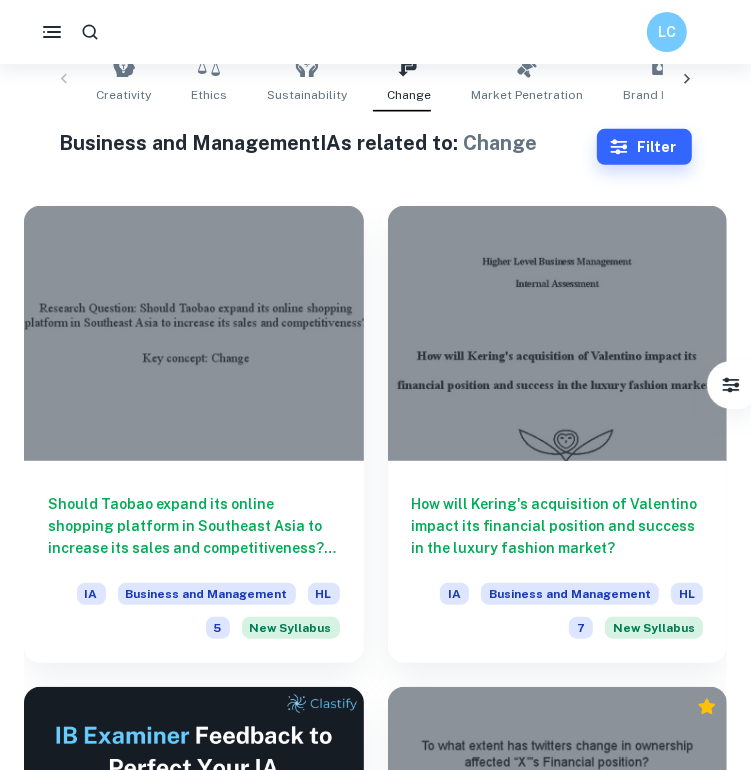 click 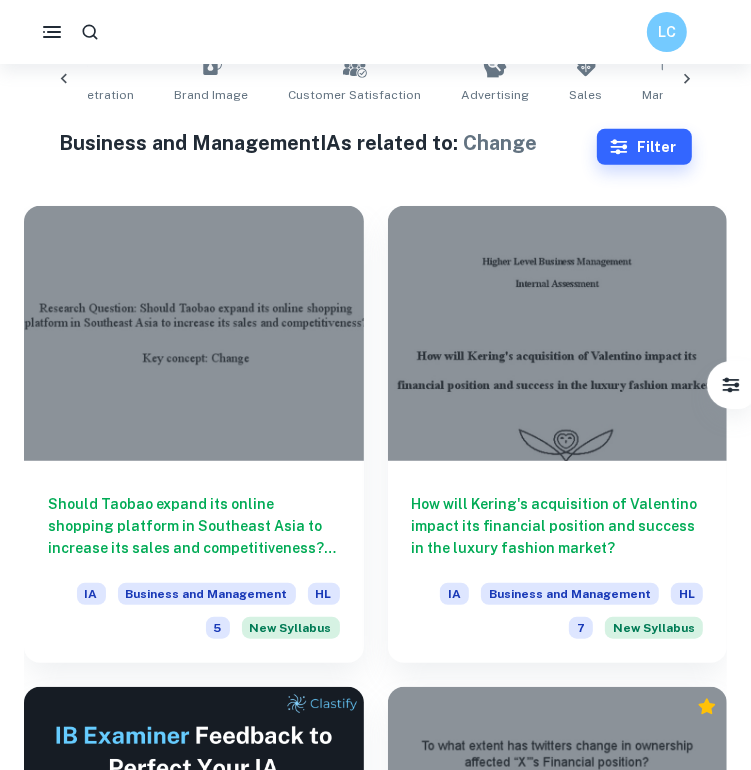 scroll, scrollTop: 0, scrollLeft: 481, axis: horizontal 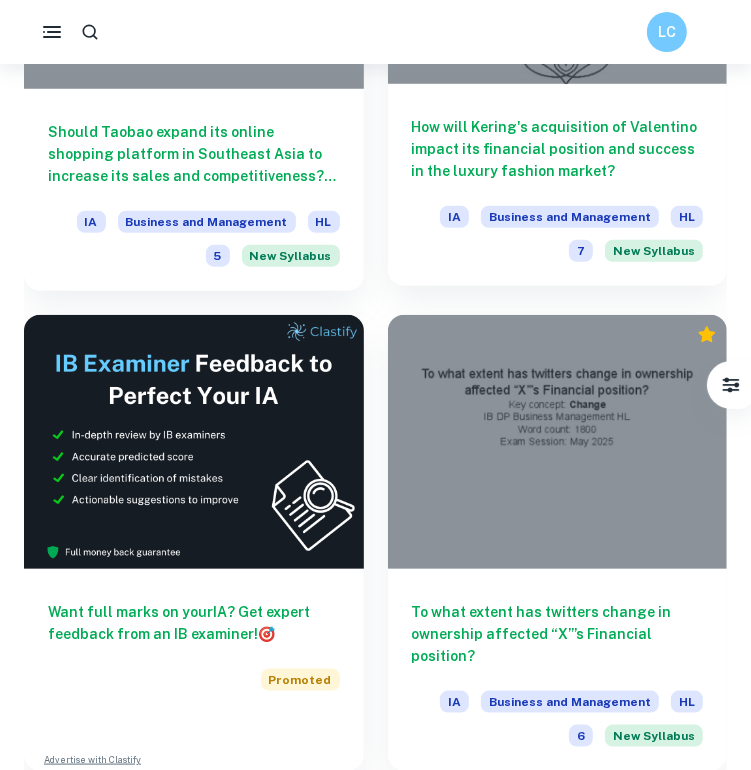 click on "How will Kering's acquisition of Valentino impact its financial position and success in the luxury fashion market? IA Business and Management HL 7 New Syllabus" at bounding box center [558, 185] 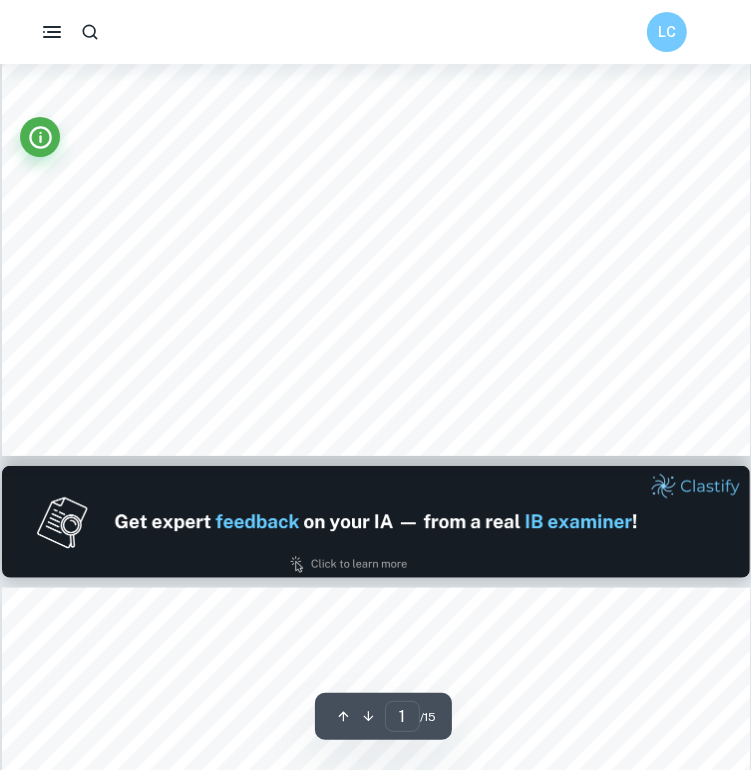 type on "2" 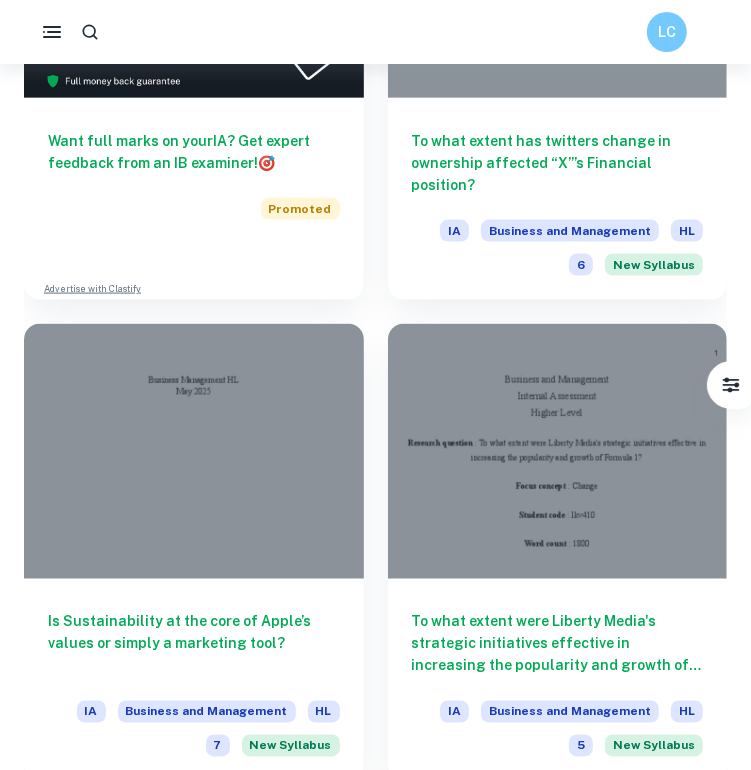 scroll, scrollTop: 1268, scrollLeft: 0, axis: vertical 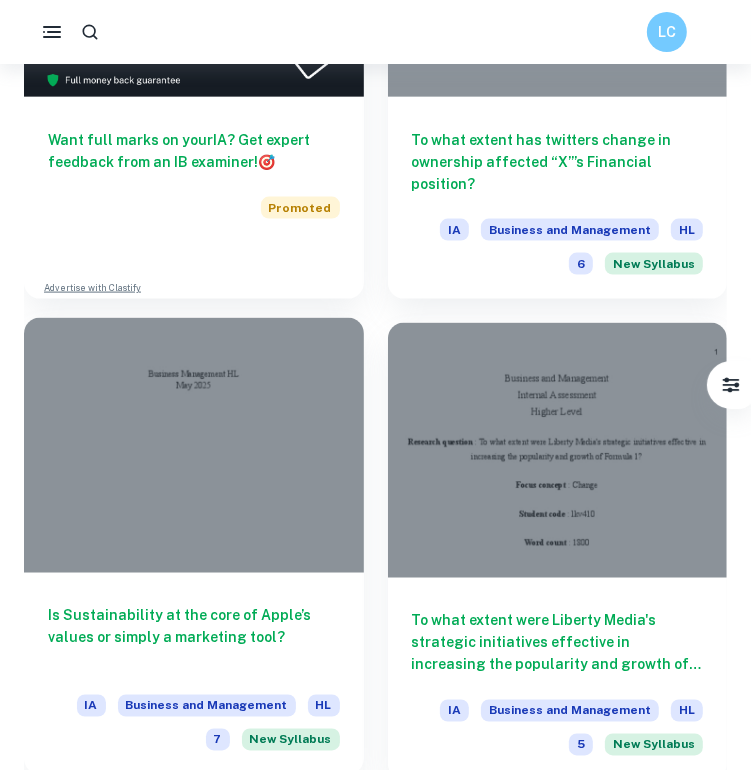 click at bounding box center [194, 445] 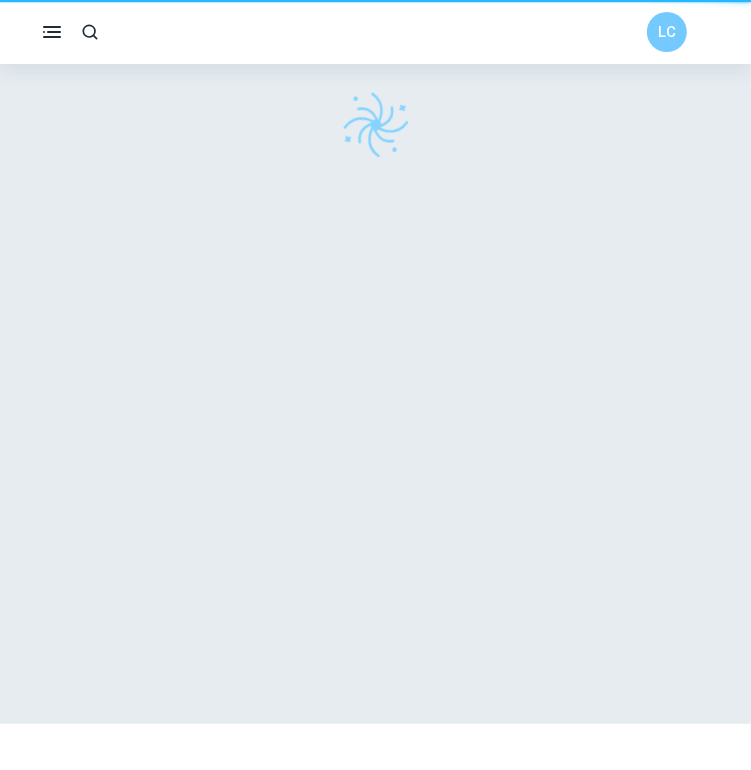 scroll, scrollTop: 0, scrollLeft: 0, axis: both 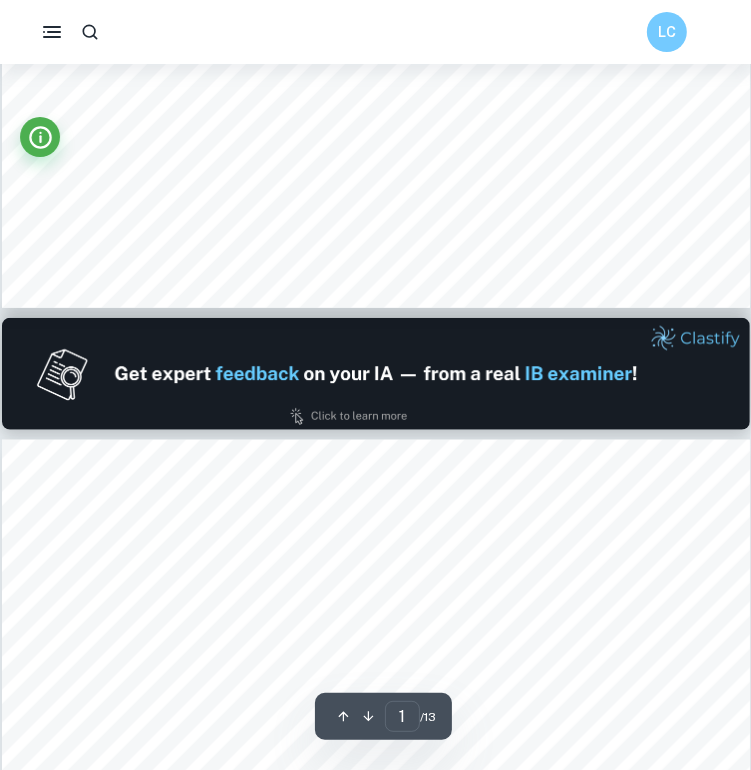 type on "2" 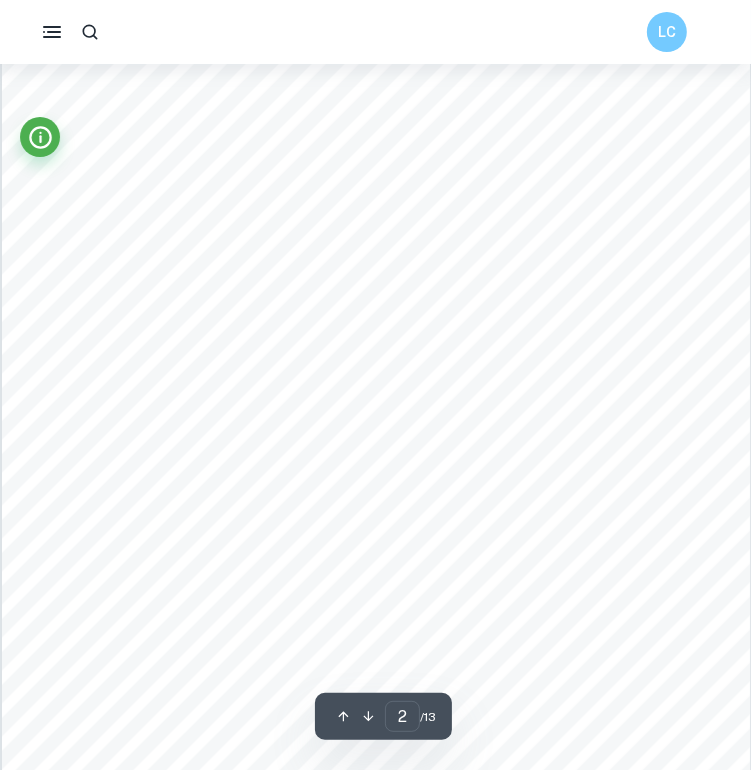scroll, scrollTop: 1280, scrollLeft: 0, axis: vertical 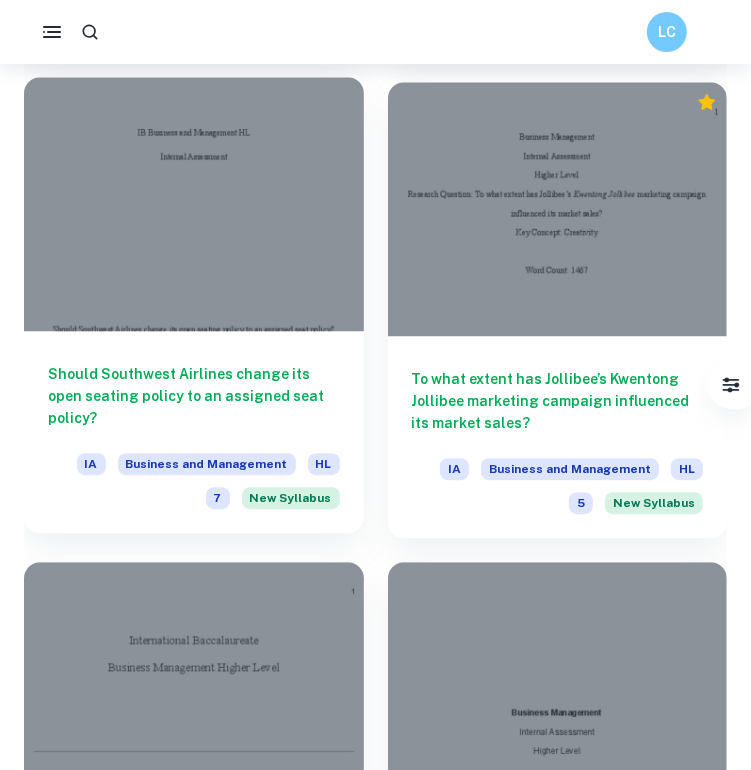 click on "Should Southwest Airlines change its open seating policy to an assigned seat policy? IA Business and Management HL 7 New Syllabus" at bounding box center [194, 432] 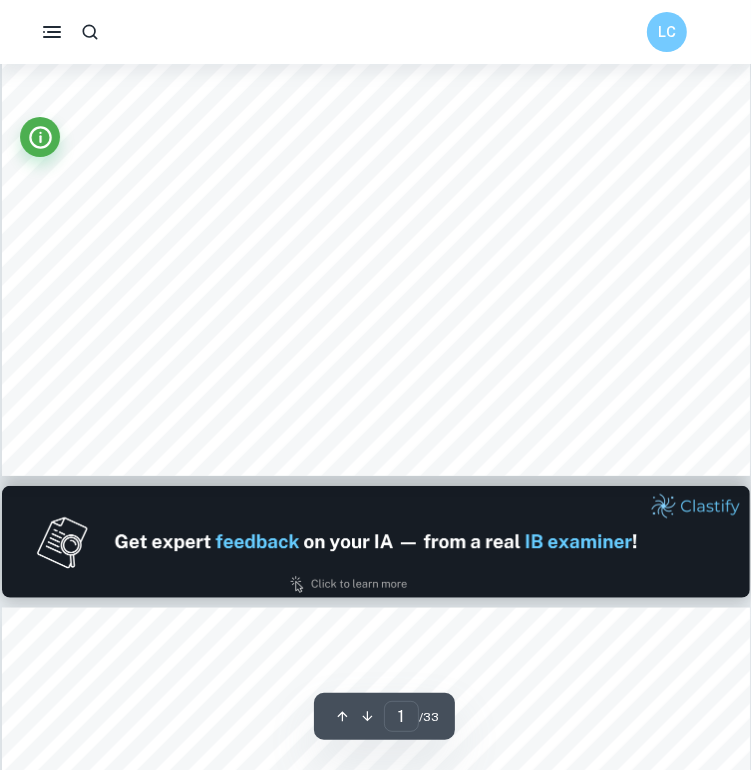 type on "2" 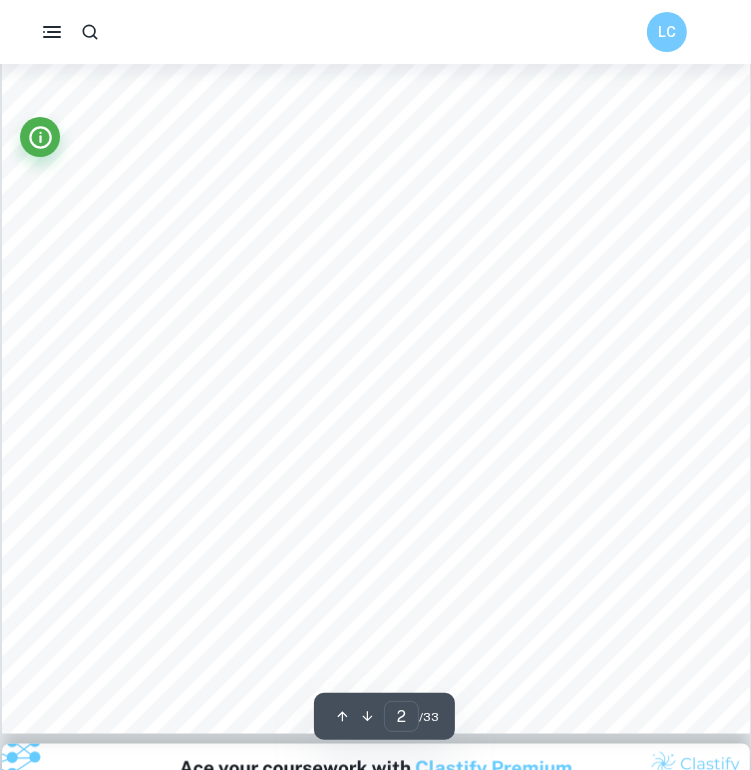 scroll, scrollTop: 1315, scrollLeft: 0, axis: vertical 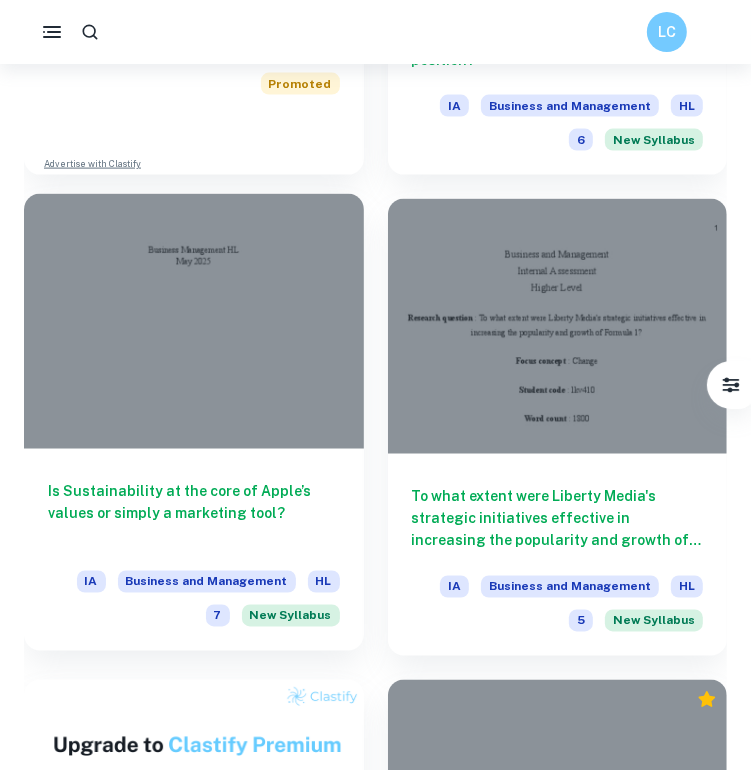click on "Is Sustainability at the core of Apple’s values or simply a marketing tool?" at bounding box center [194, 514] 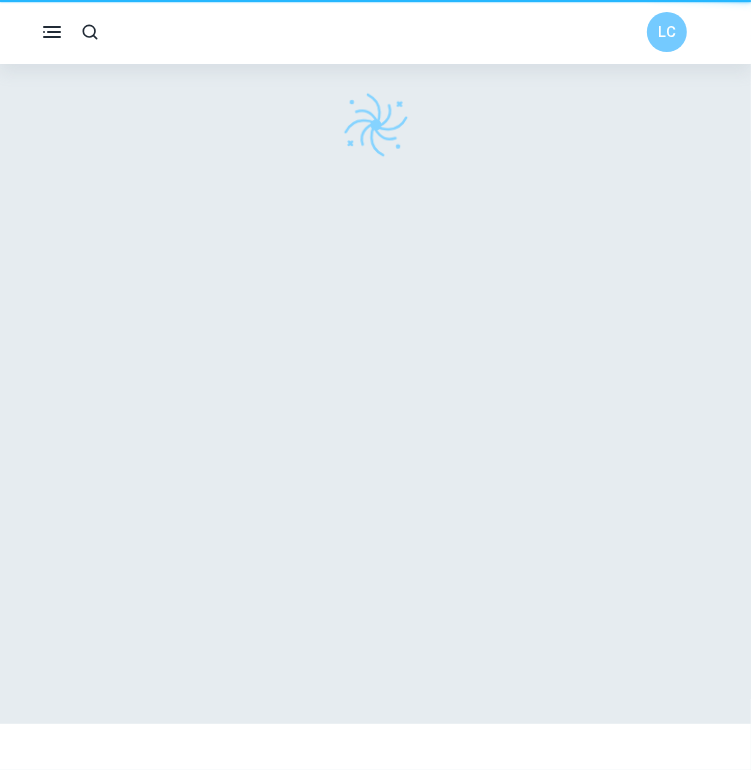 scroll, scrollTop: 0, scrollLeft: 0, axis: both 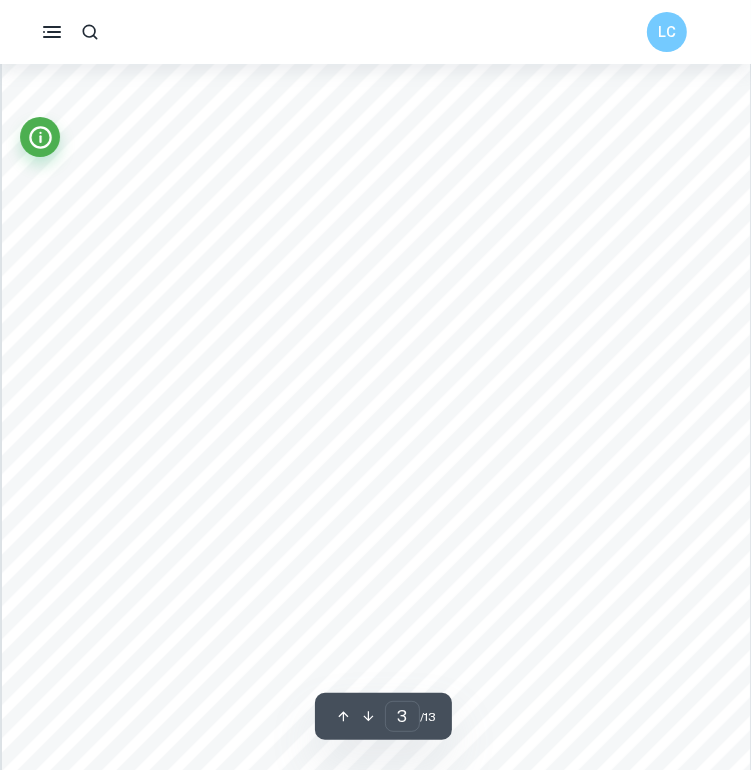 type on "2" 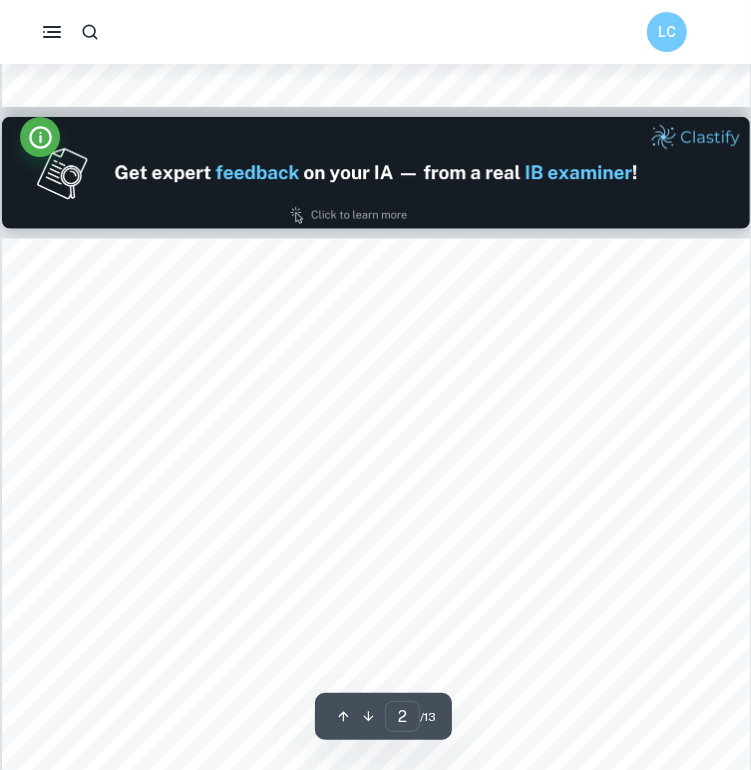 scroll, scrollTop: 1004, scrollLeft: 0, axis: vertical 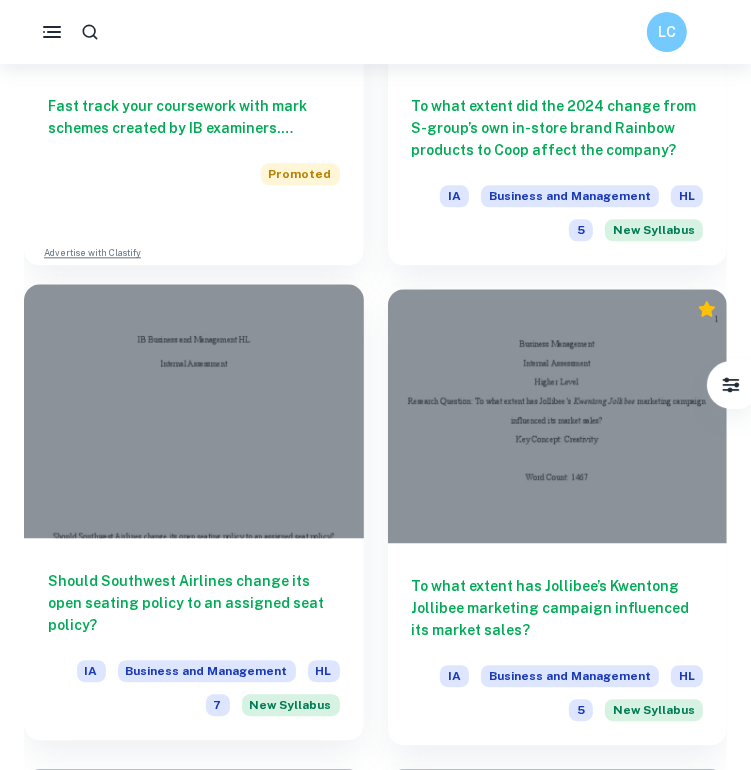 click on "Should Southwest Airlines change its open seating policy to an assigned seat policy? IA Business and Management HL 7 New Syllabus" at bounding box center (194, 639) 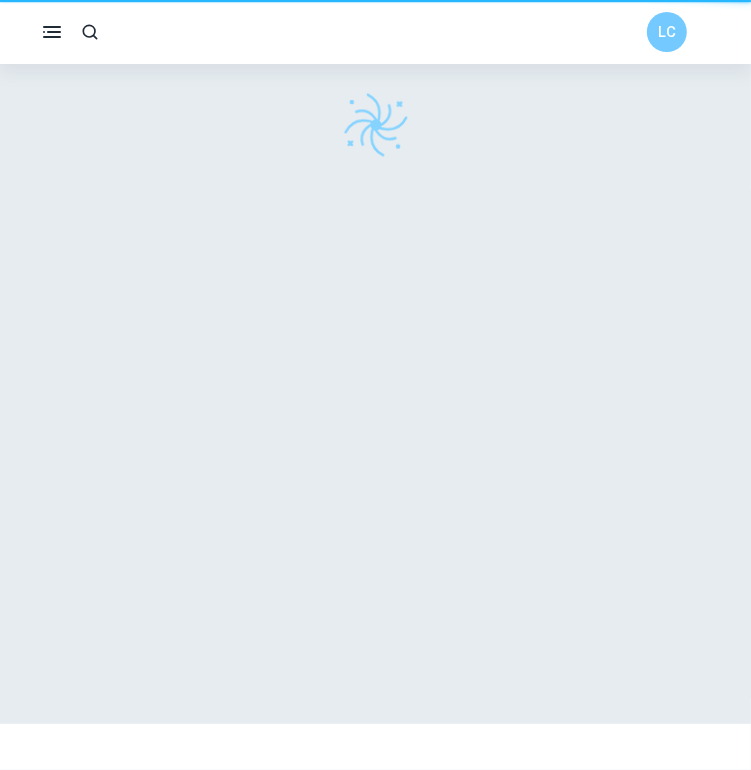 scroll, scrollTop: 0, scrollLeft: 0, axis: both 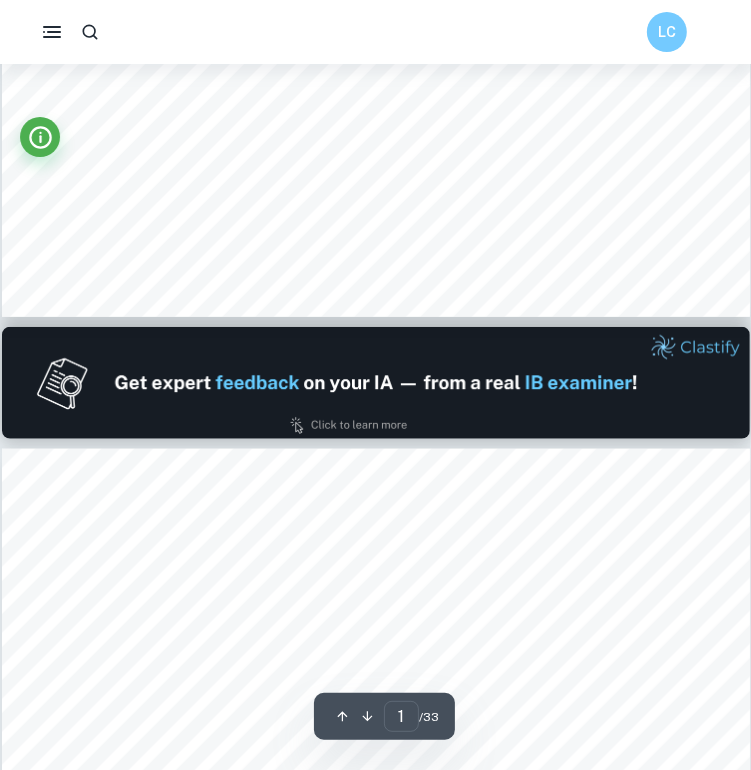 type on "2" 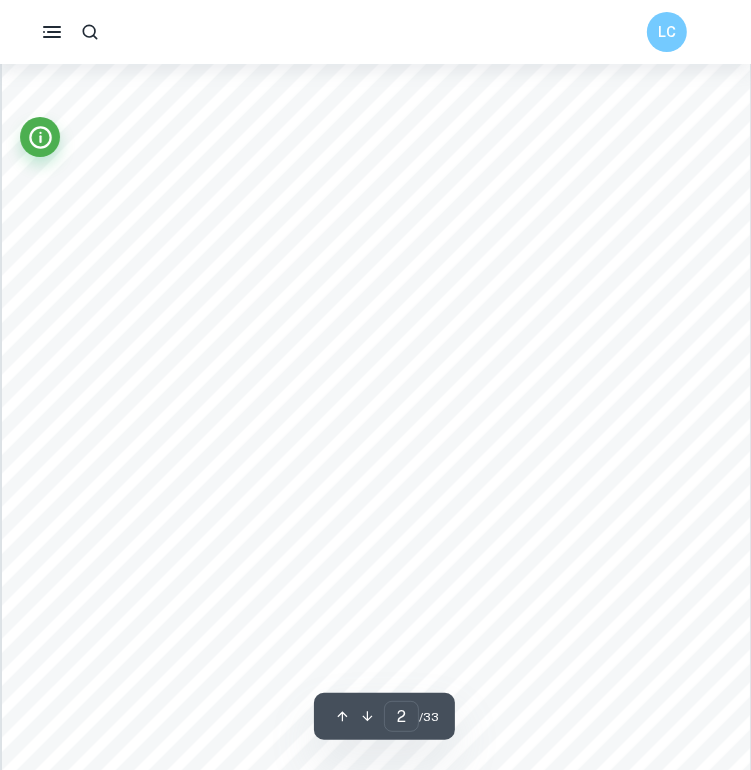 scroll, scrollTop: 1190, scrollLeft: 0, axis: vertical 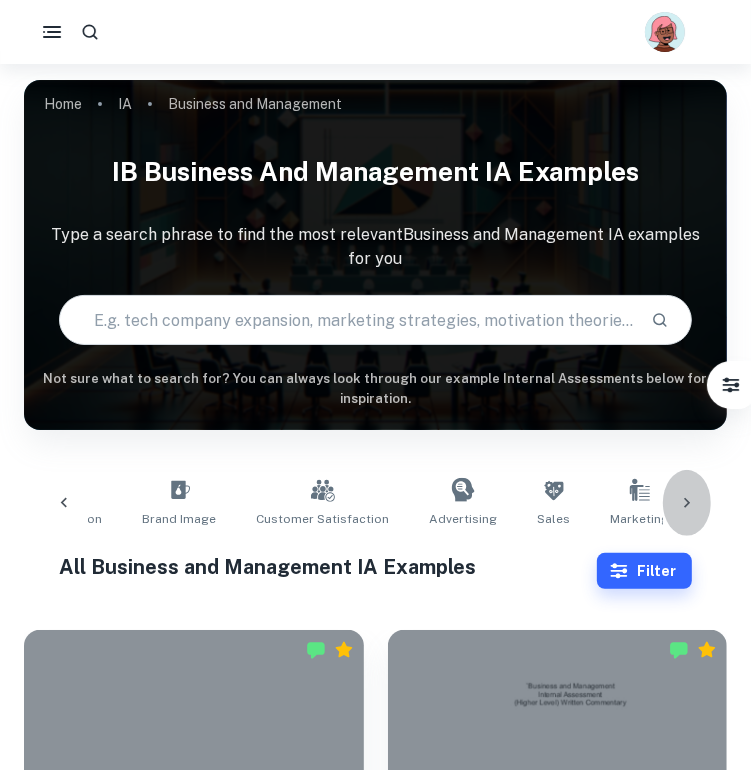 click 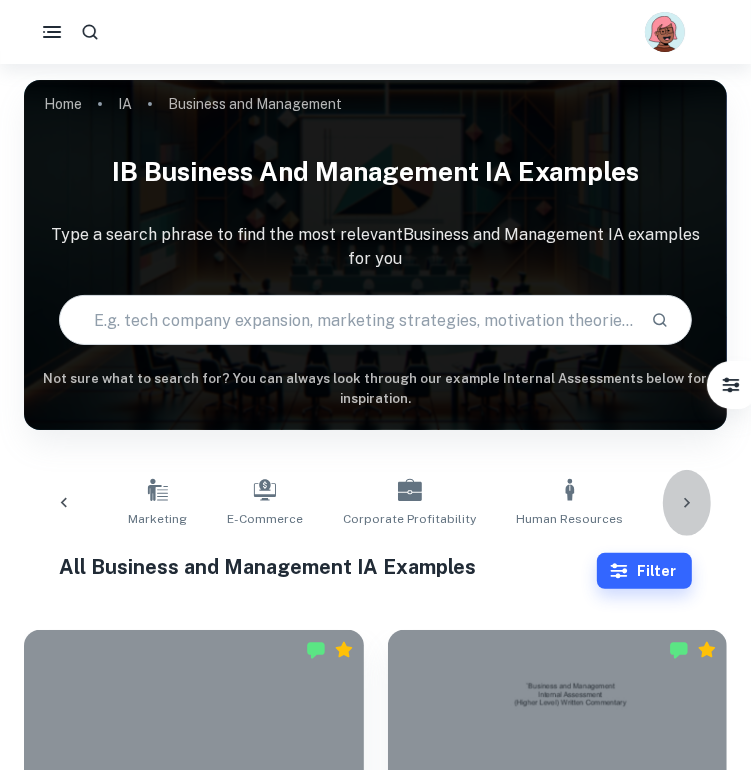 click 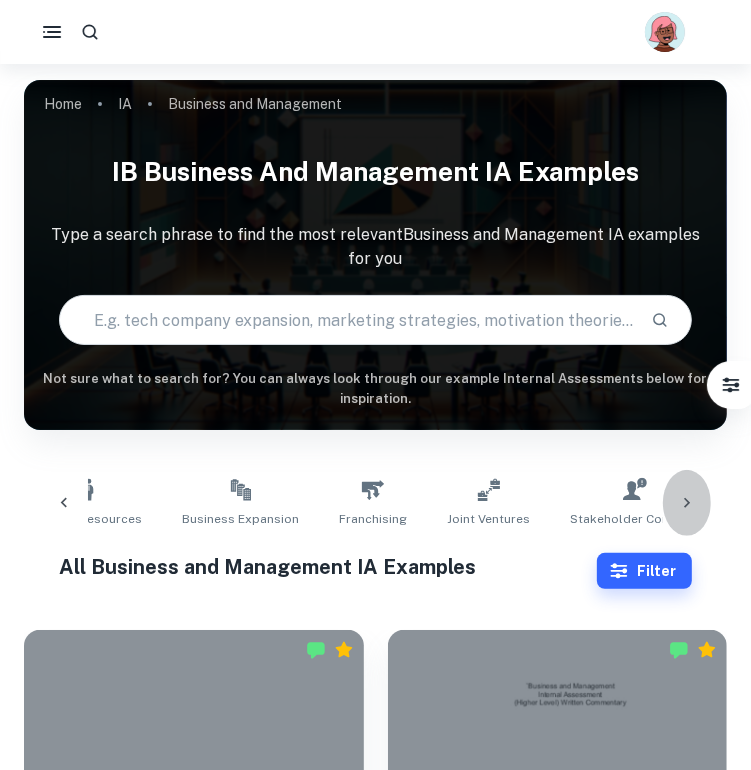 click 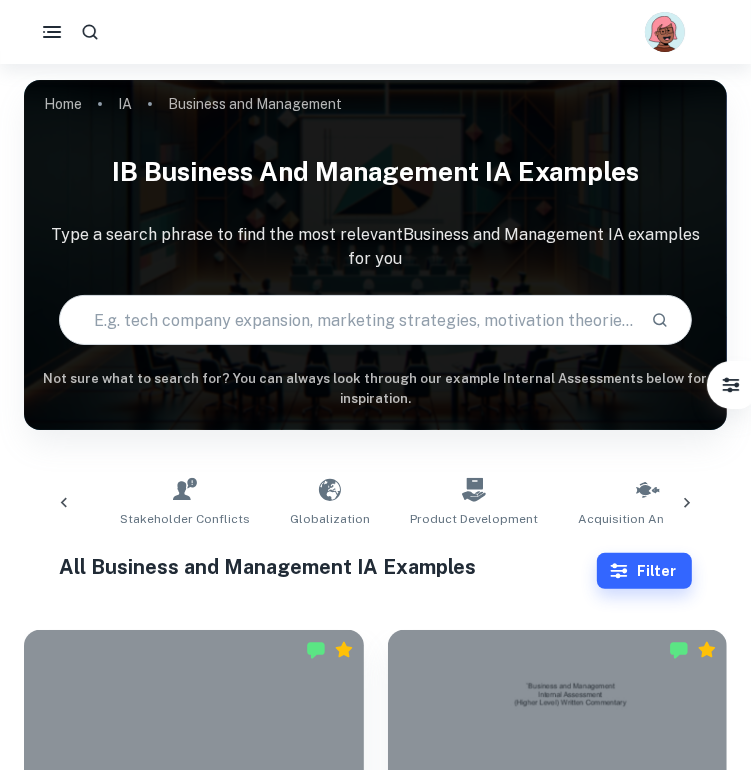 scroll, scrollTop: 0, scrollLeft: 1926, axis: horizontal 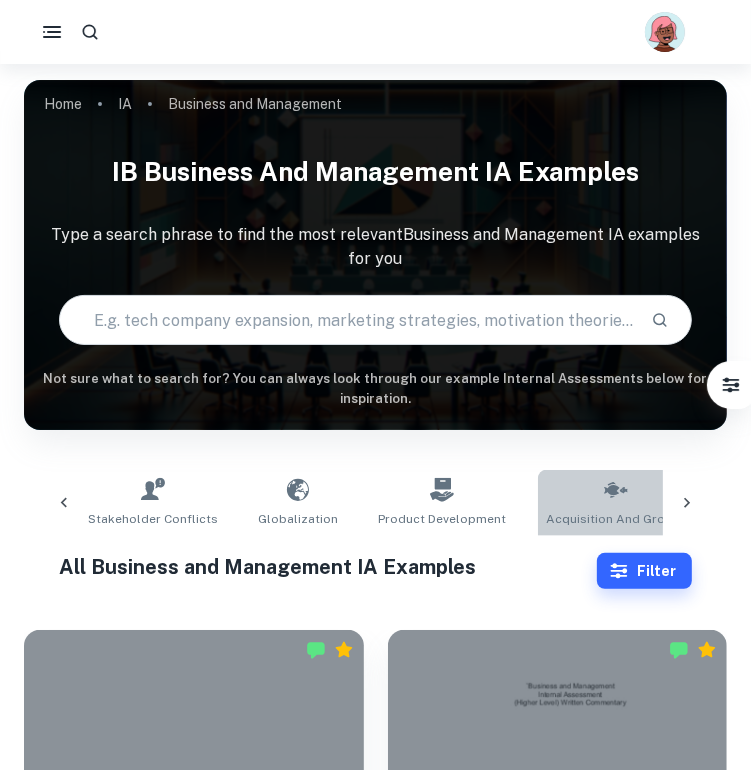 click on "Acquisition and Growth" at bounding box center (616, 519) 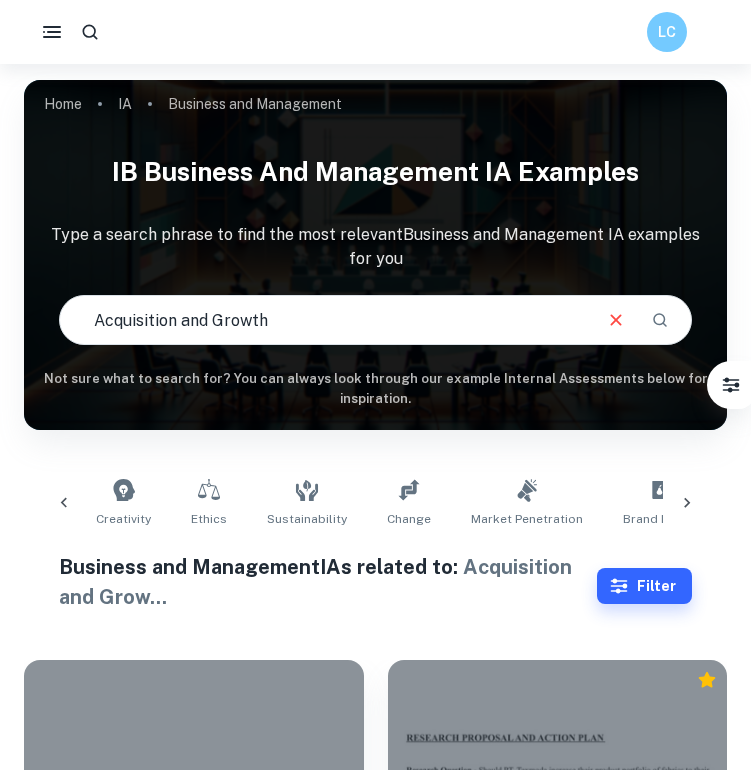 scroll, scrollTop: 699, scrollLeft: 0, axis: vertical 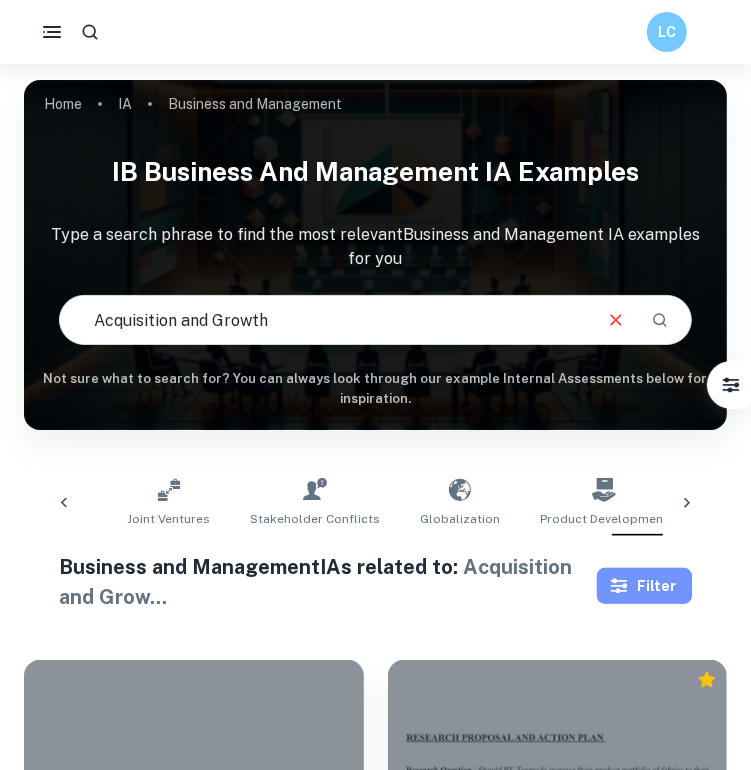 click 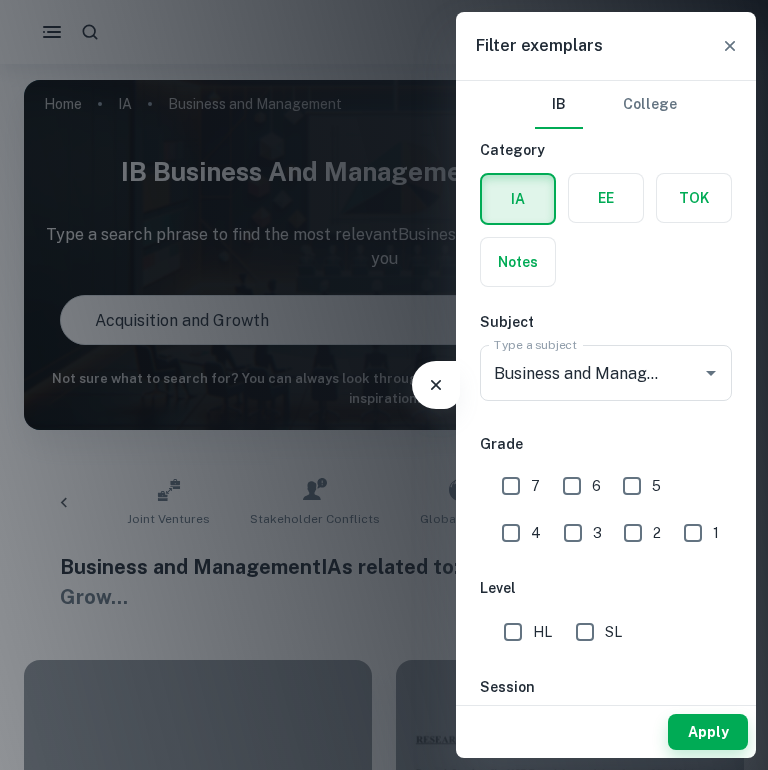 click at bounding box center (384, 385) 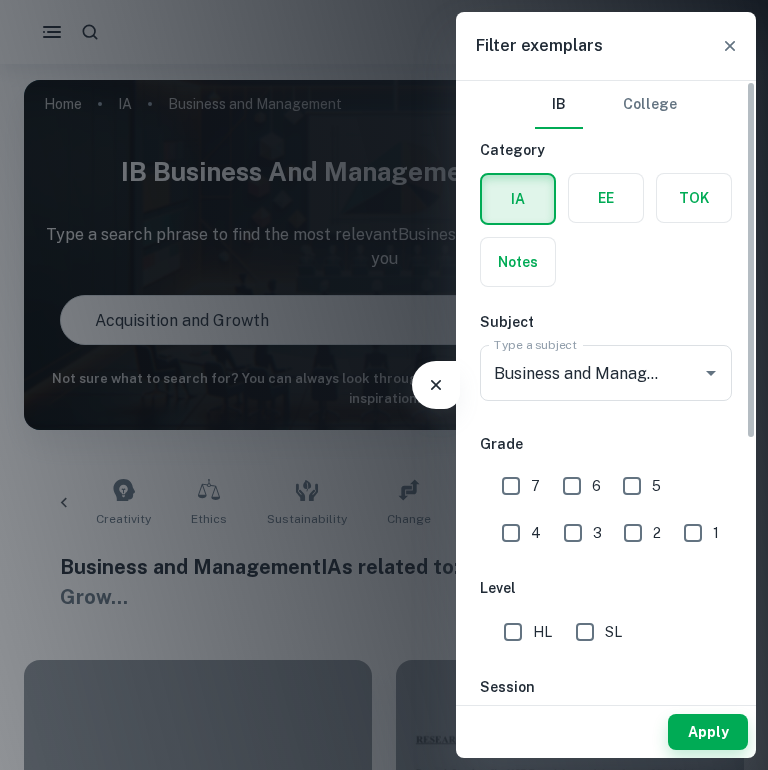 scroll, scrollTop: 0, scrollLeft: 0, axis: both 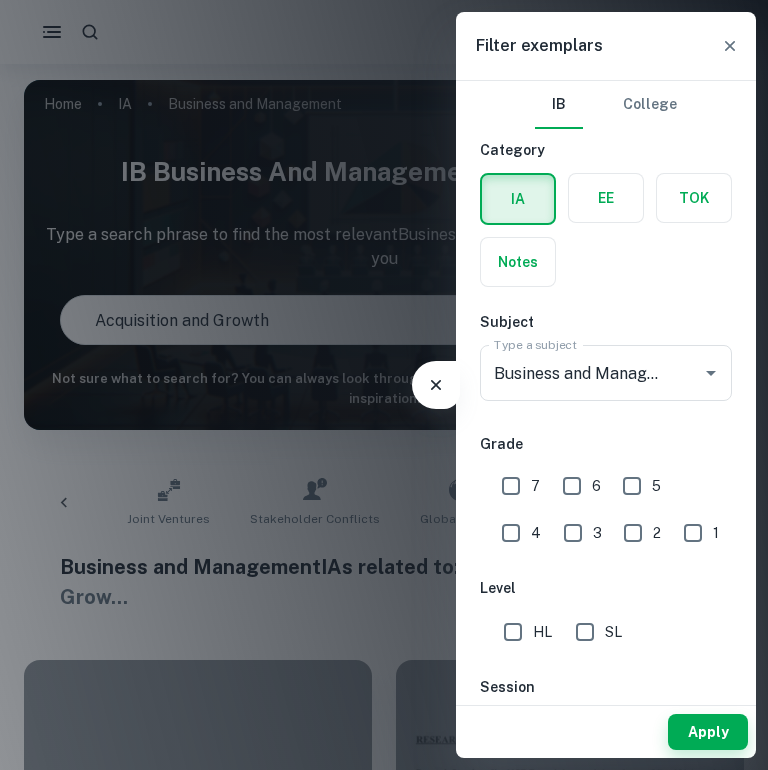 click at bounding box center (384, 385) 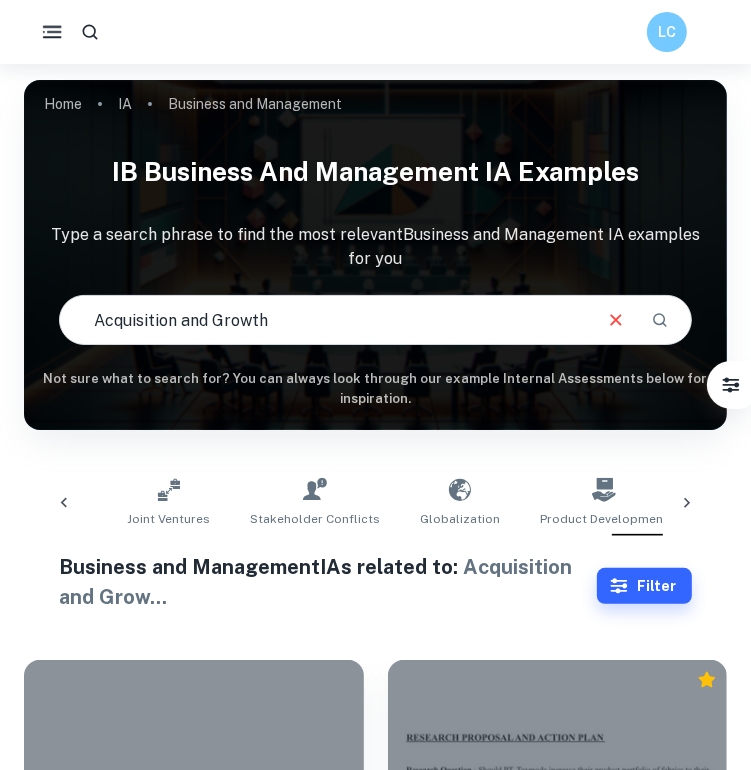 click 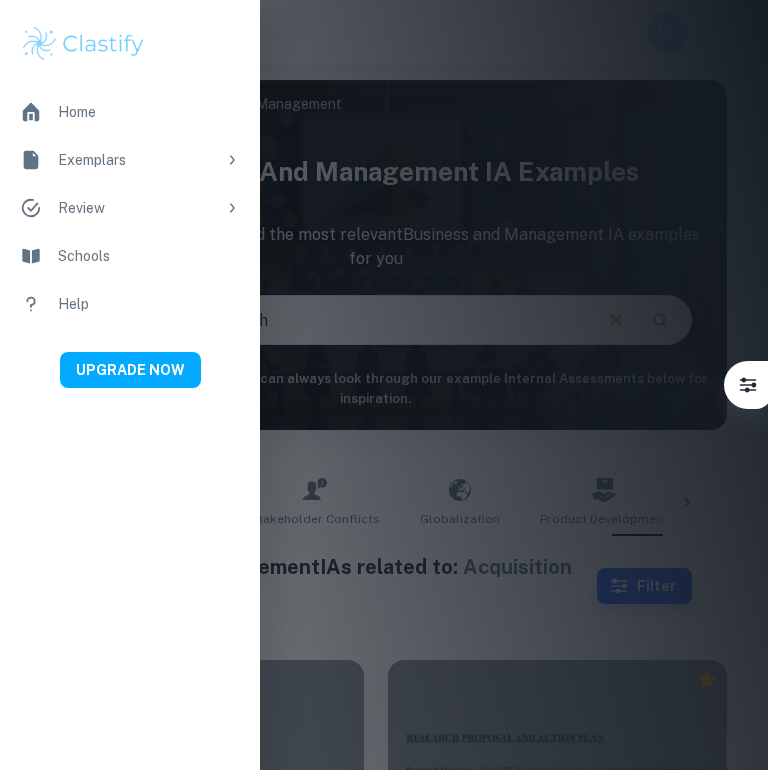 click on "Exemplars" at bounding box center [137, 160] 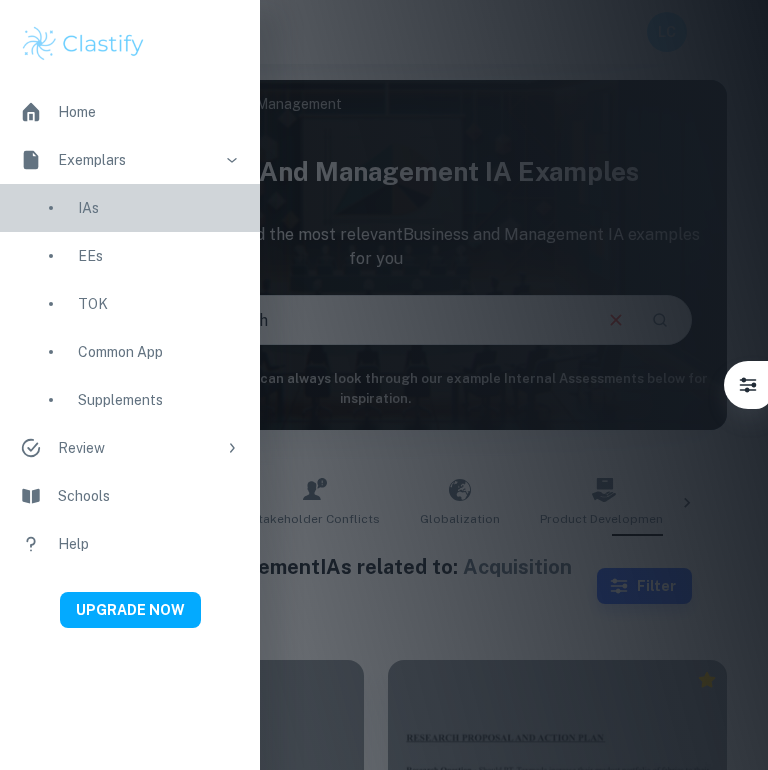 click on "IAs" at bounding box center [159, 208] 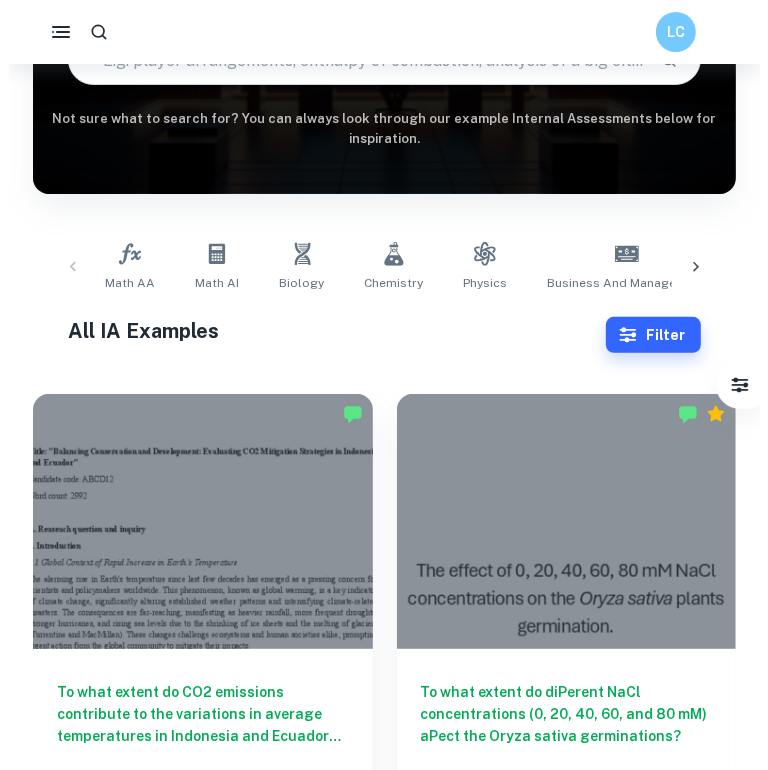 scroll, scrollTop: 251, scrollLeft: 0, axis: vertical 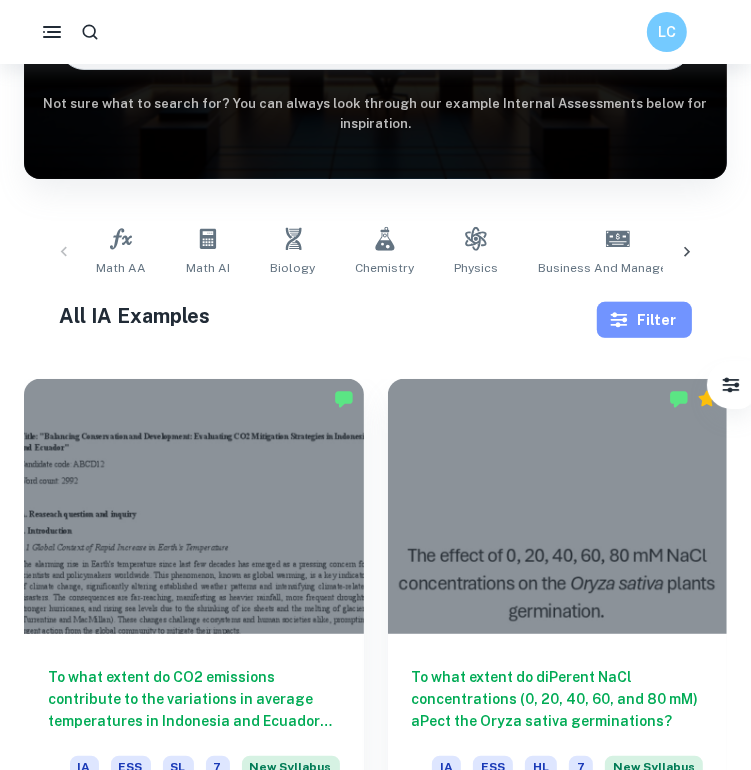click 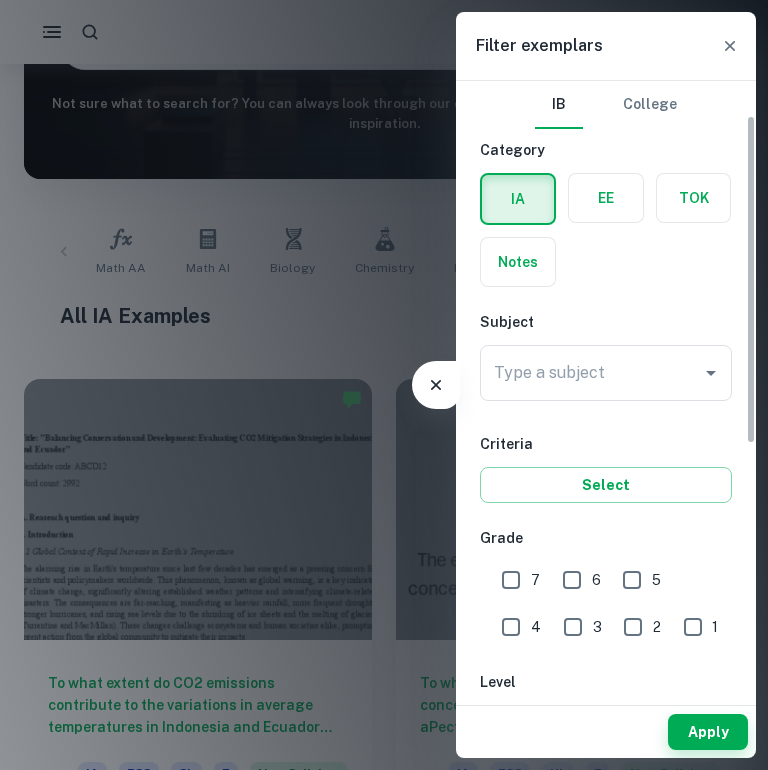scroll, scrollTop: 68, scrollLeft: 0, axis: vertical 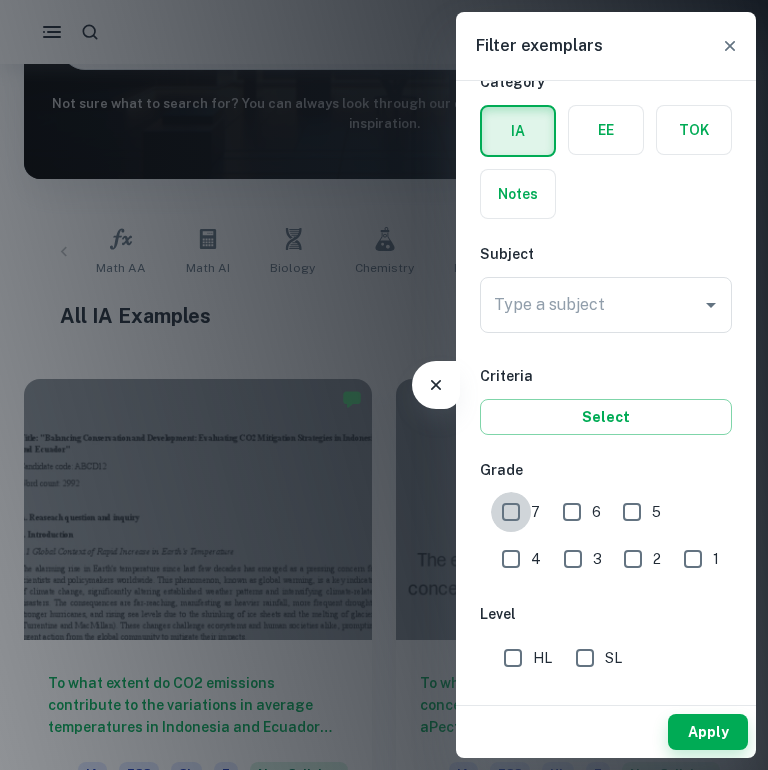 click on "7" at bounding box center [511, 512] 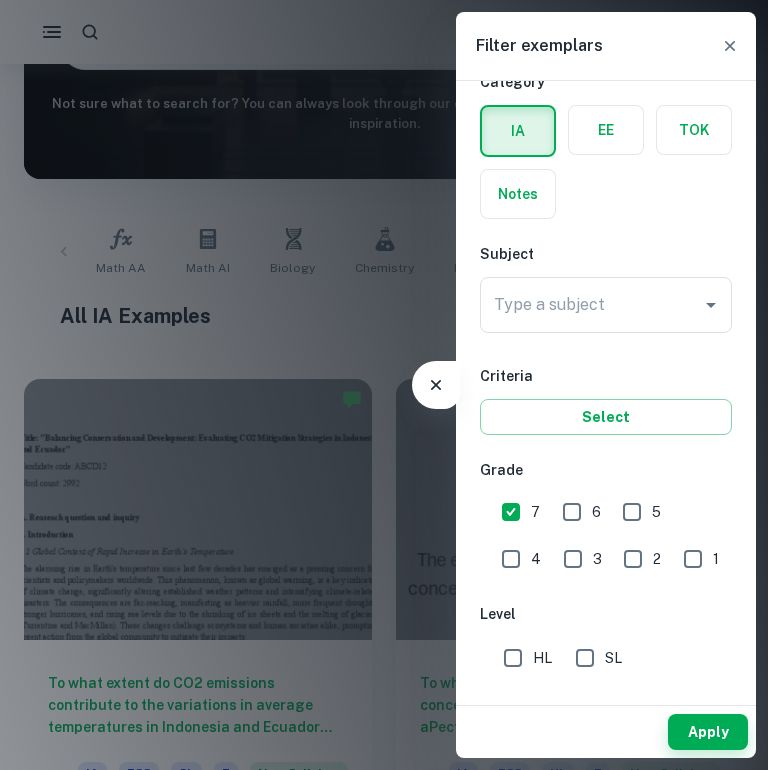 click on "HL" at bounding box center (513, 658) 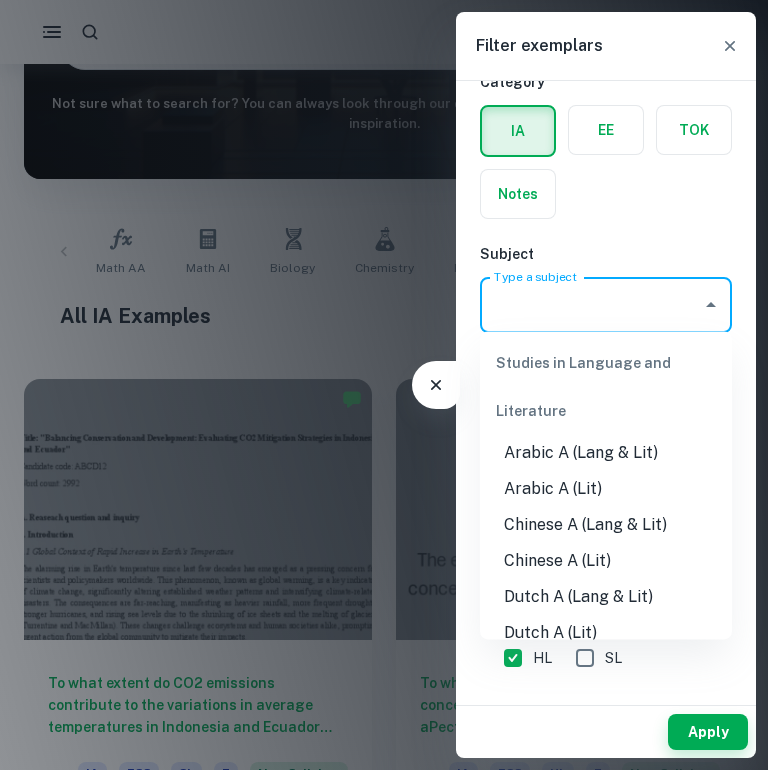 click on "Type a subject" at bounding box center (591, 305) 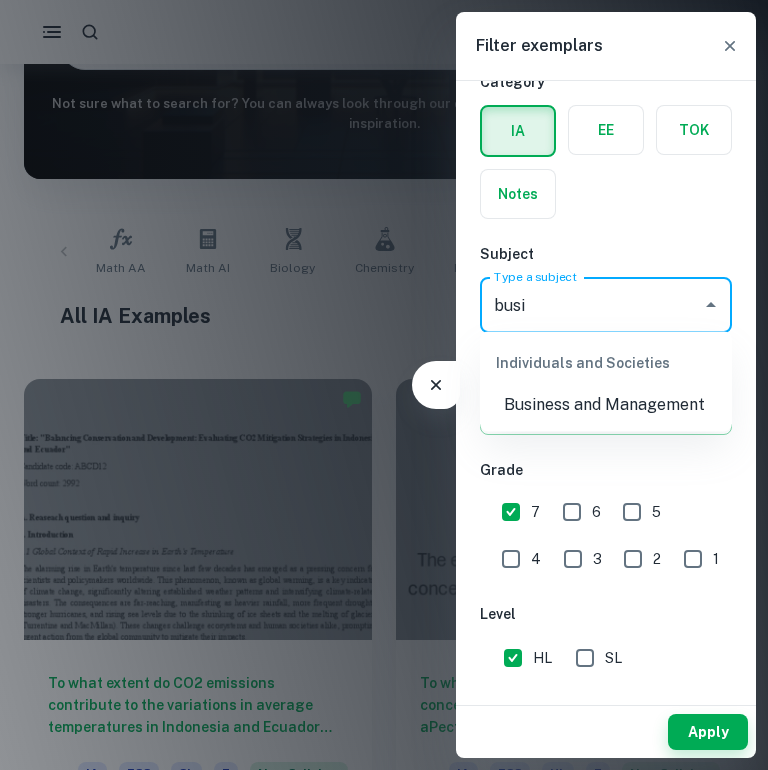 click on "Business and Management" at bounding box center (606, 405) 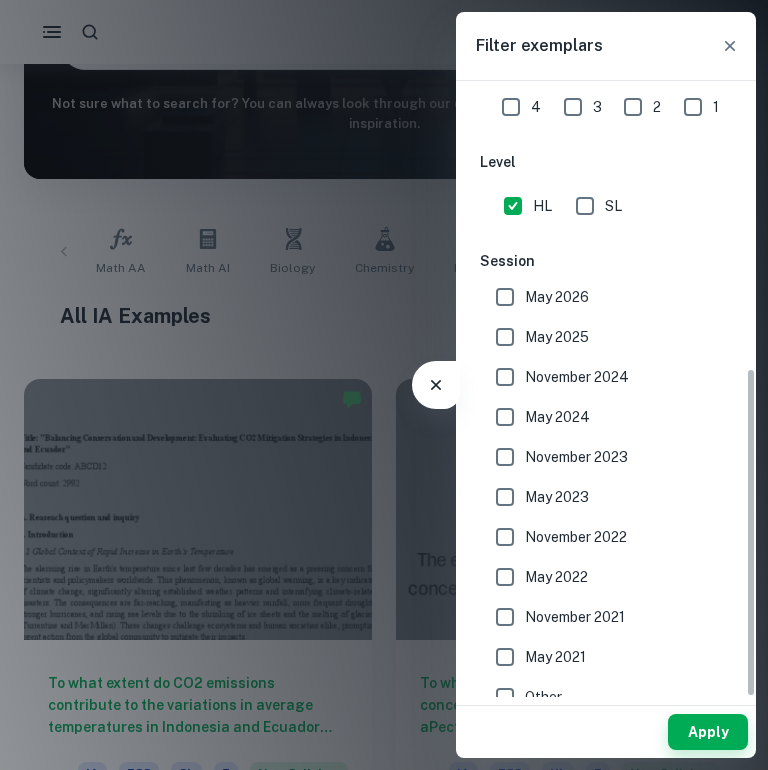 scroll, scrollTop: 537, scrollLeft: 0, axis: vertical 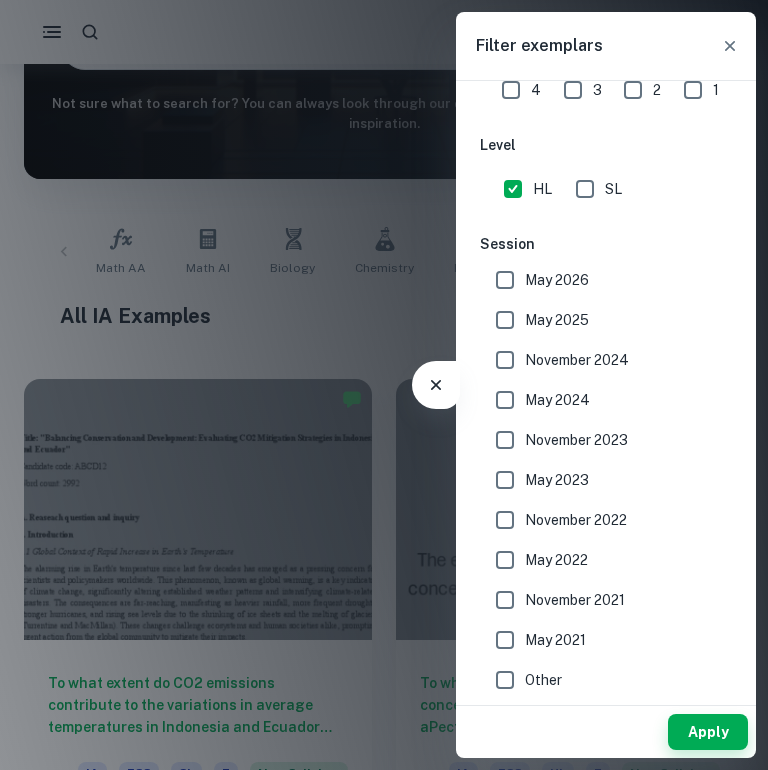 type on "Business and Management" 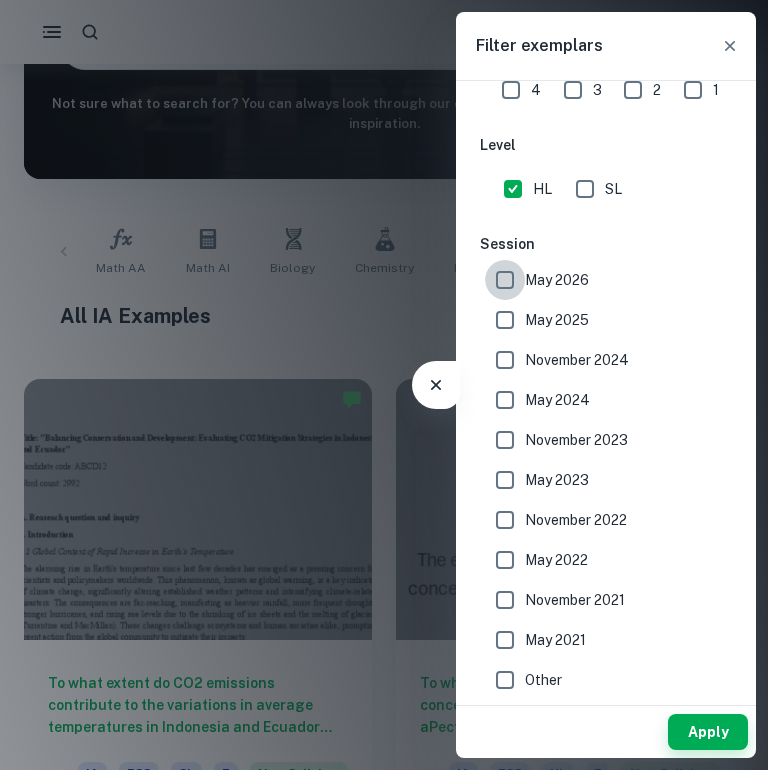click on "May 2026" at bounding box center (505, 280) 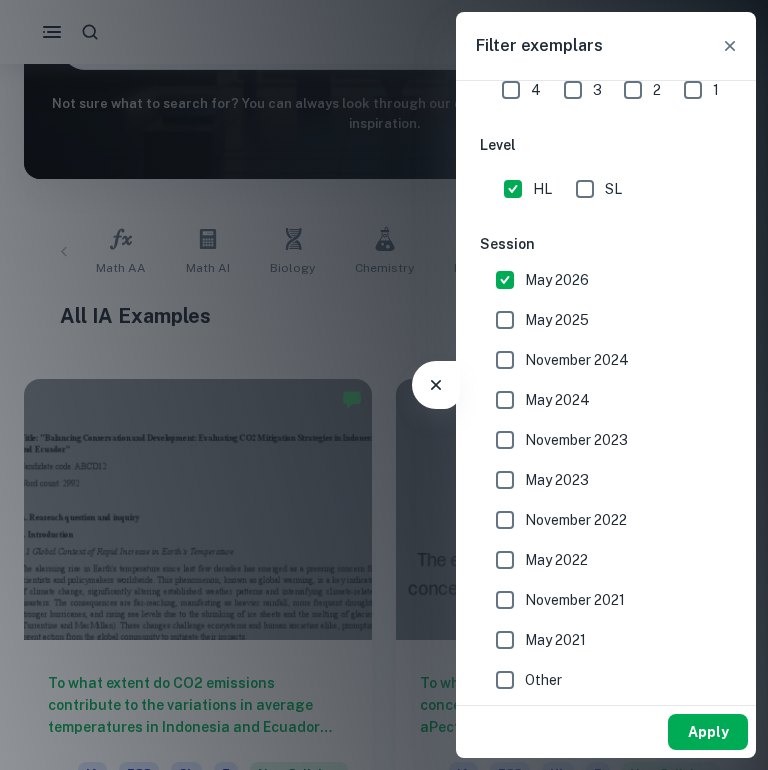 click on "Apply" at bounding box center (708, 732) 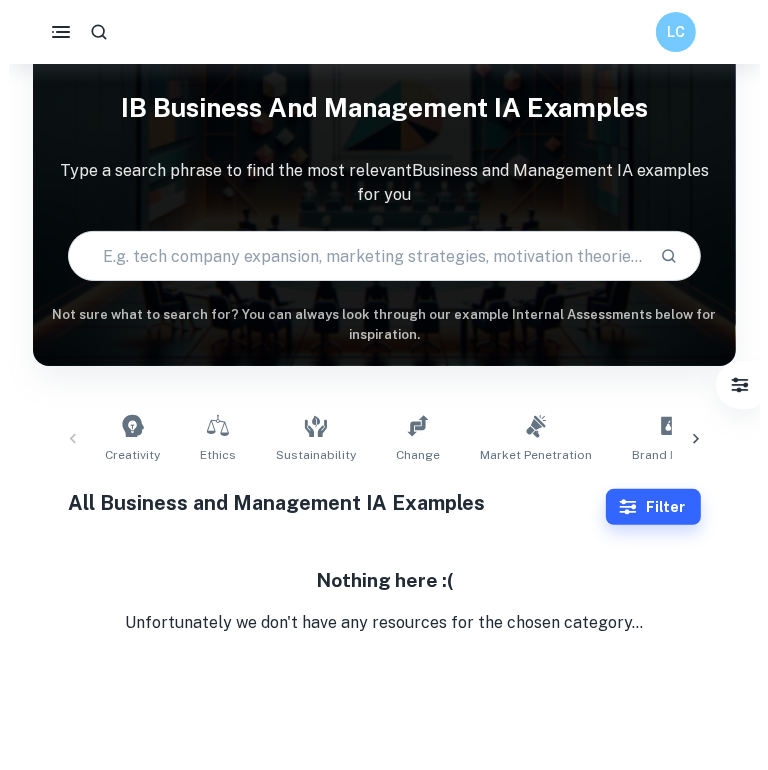 scroll, scrollTop: 7, scrollLeft: 0, axis: vertical 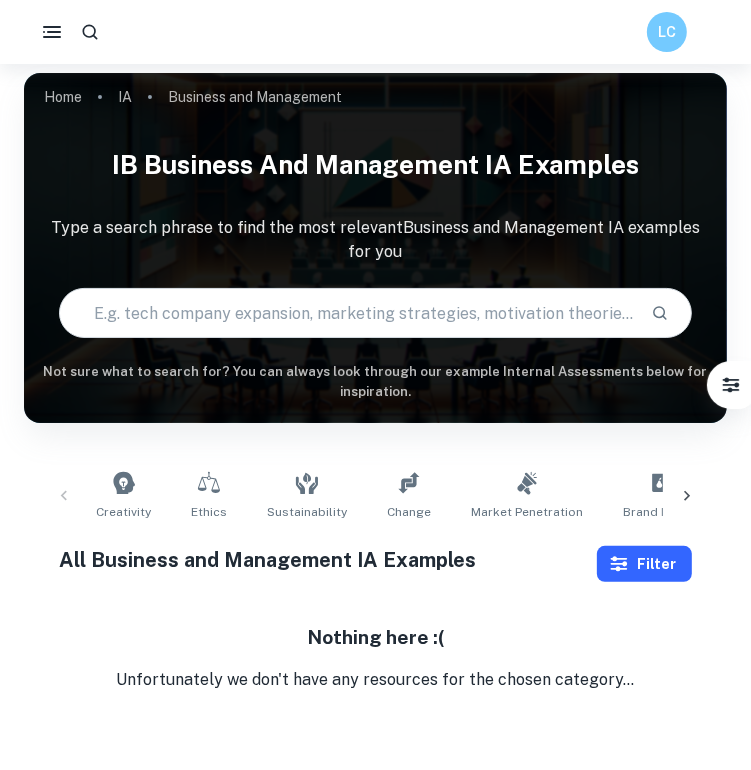 click 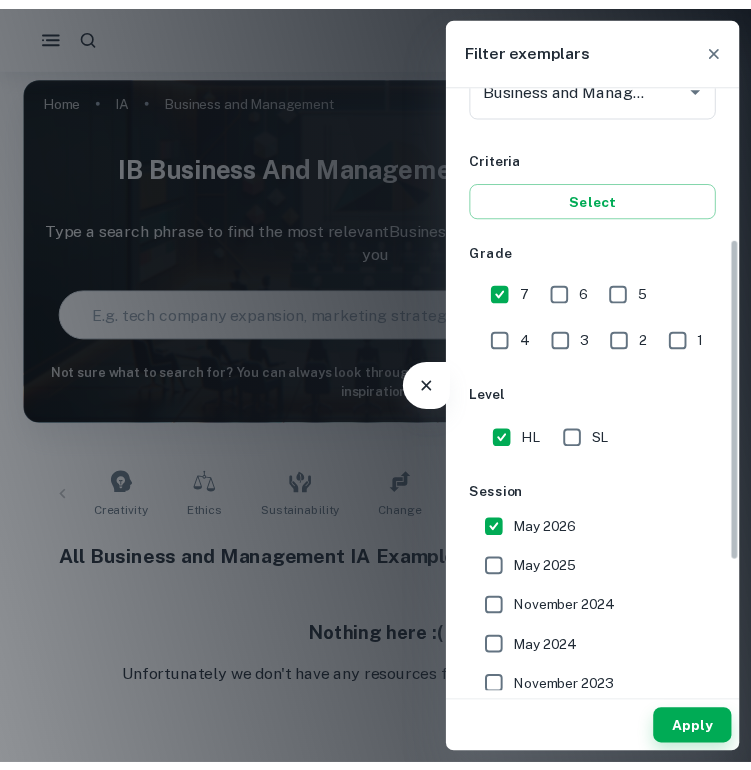 scroll, scrollTop: 364, scrollLeft: 0, axis: vertical 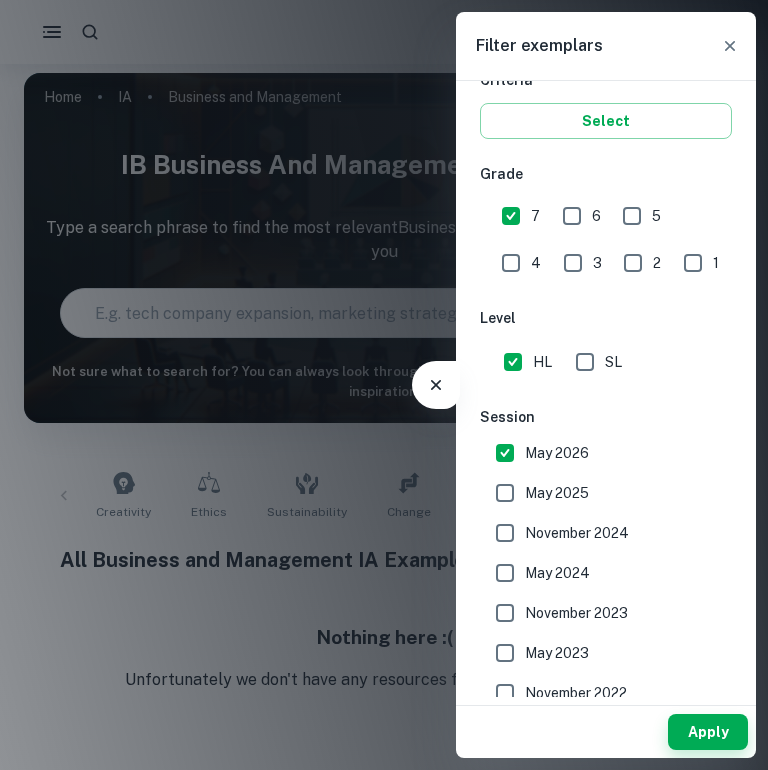 click on "May 2026" at bounding box center [505, 453] 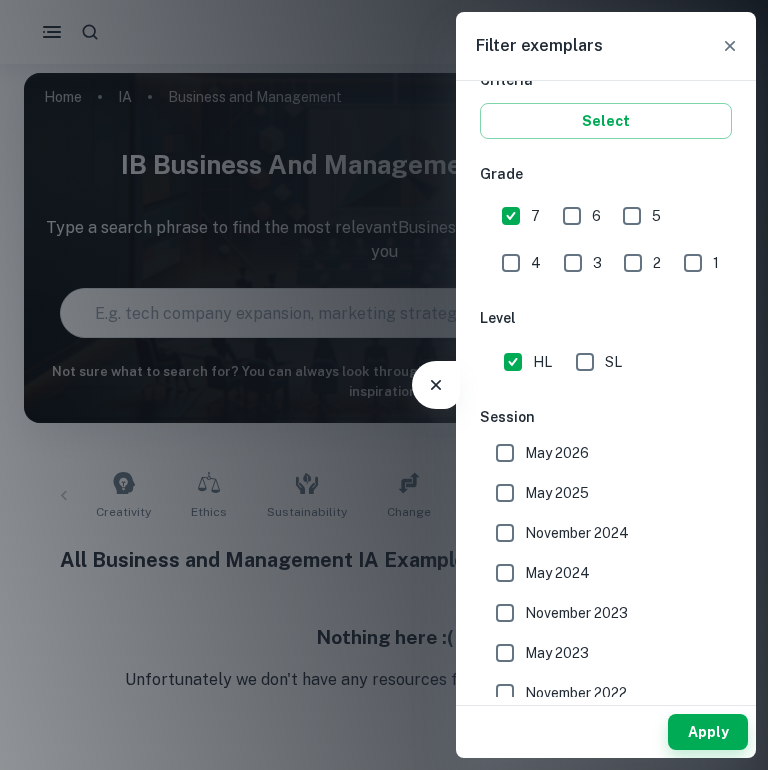 click on "May 2025" at bounding box center (505, 493) 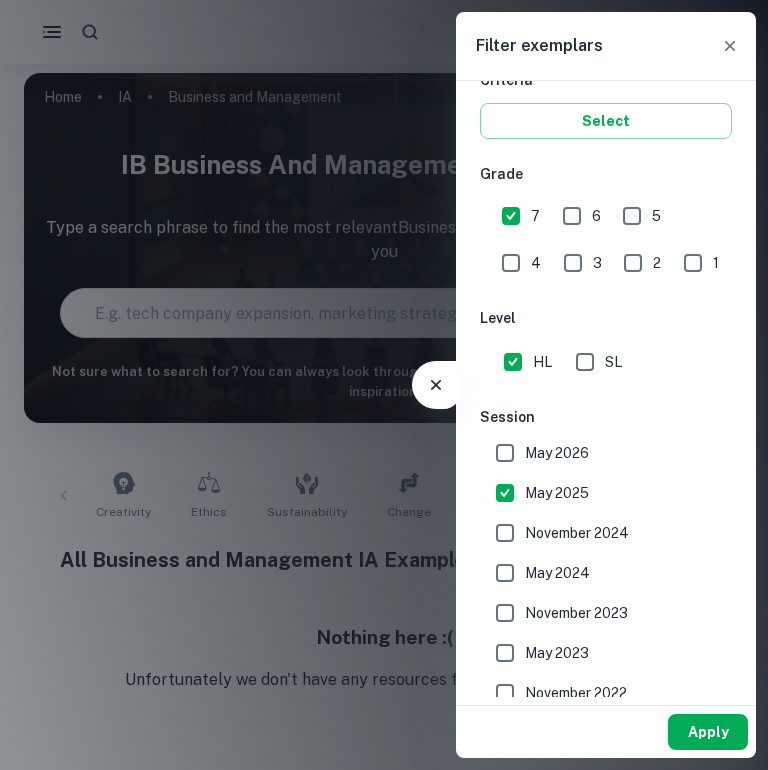 click on "Apply" at bounding box center [708, 732] 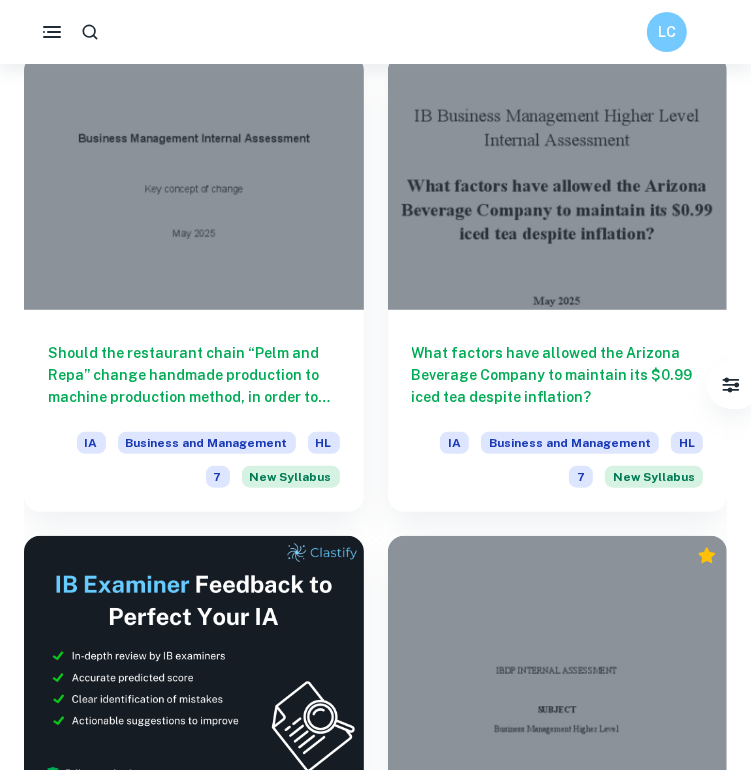 scroll, scrollTop: 576, scrollLeft: 0, axis: vertical 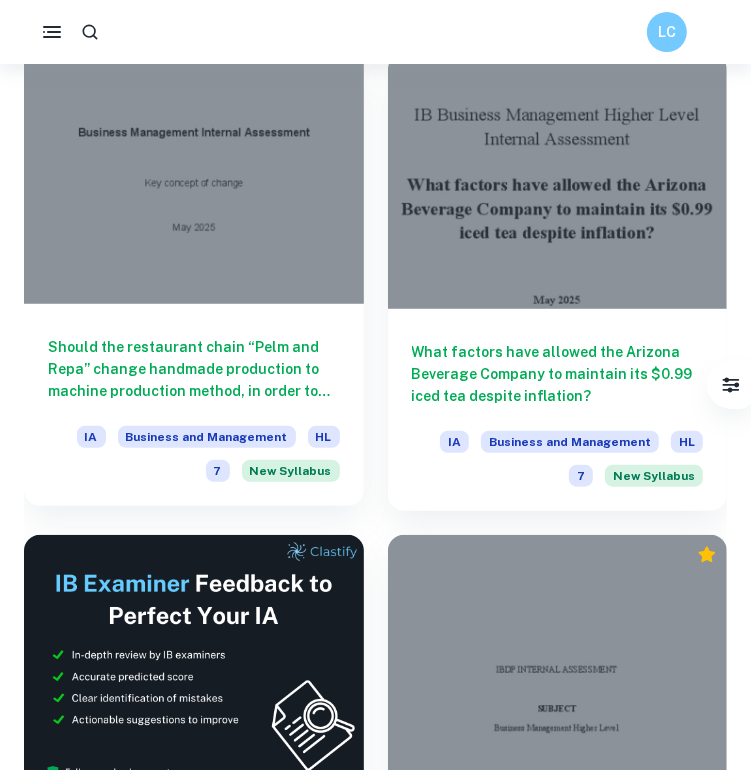 click on "Should the restaurant chain “Pelm and Repa” change handmade production to machine production method, in order to reduce costs? IA Business and Management HL 7 New Syllabus" at bounding box center (194, 405) 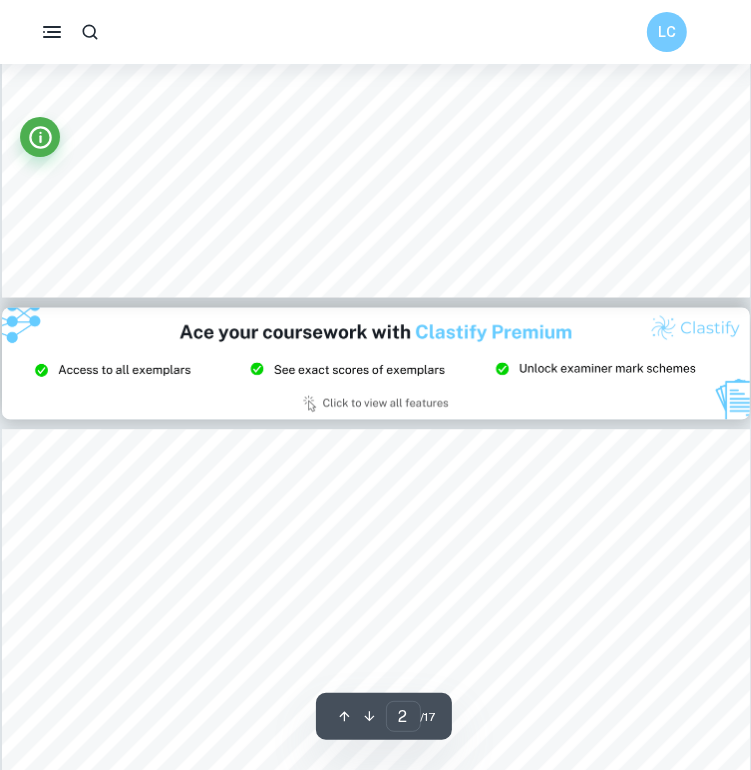 scroll, scrollTop: 1858, scrollLeft: 0, axis: vertical 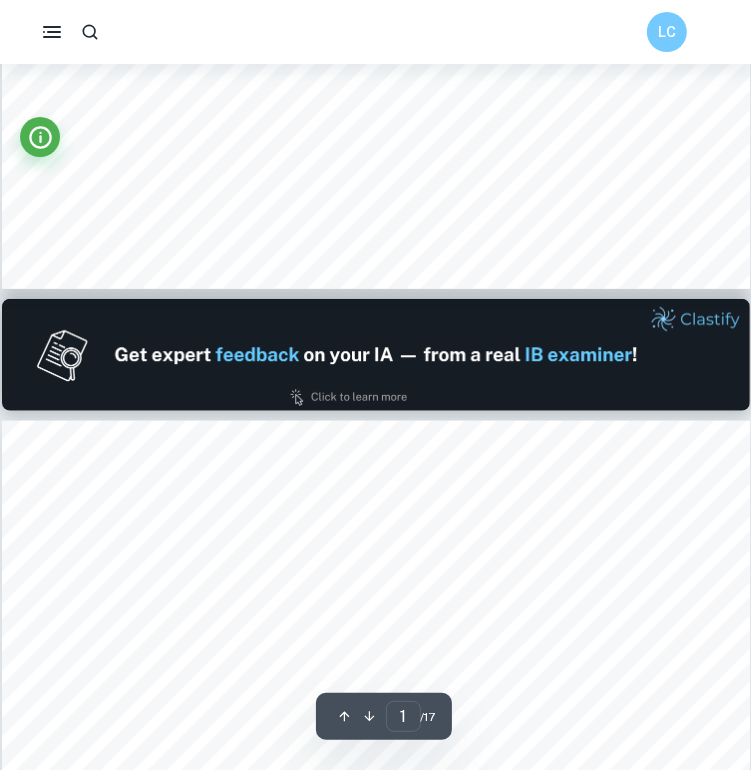 type on "2" 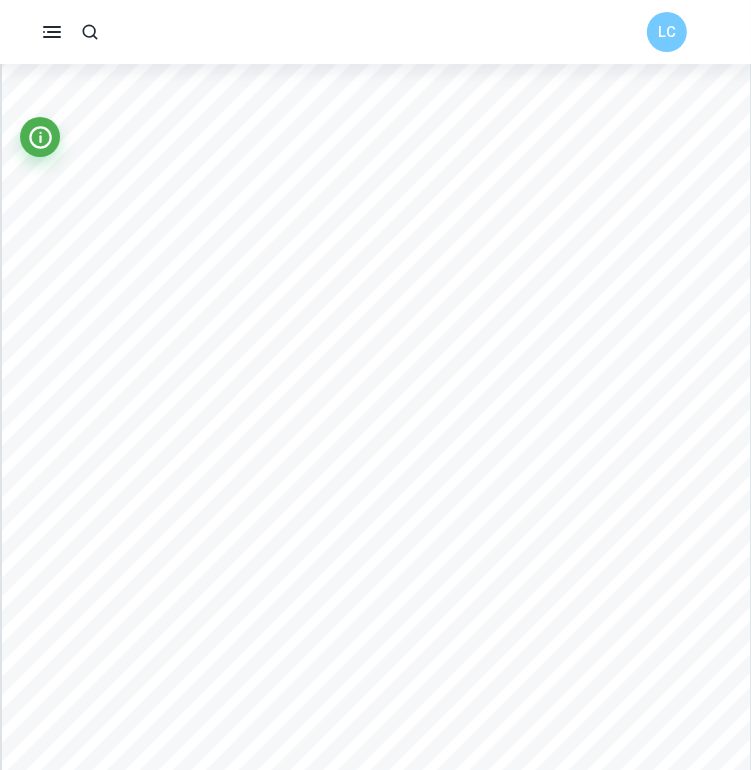 scroll, scrollTop: 1166, scrollLeft: 0, axis: vertical 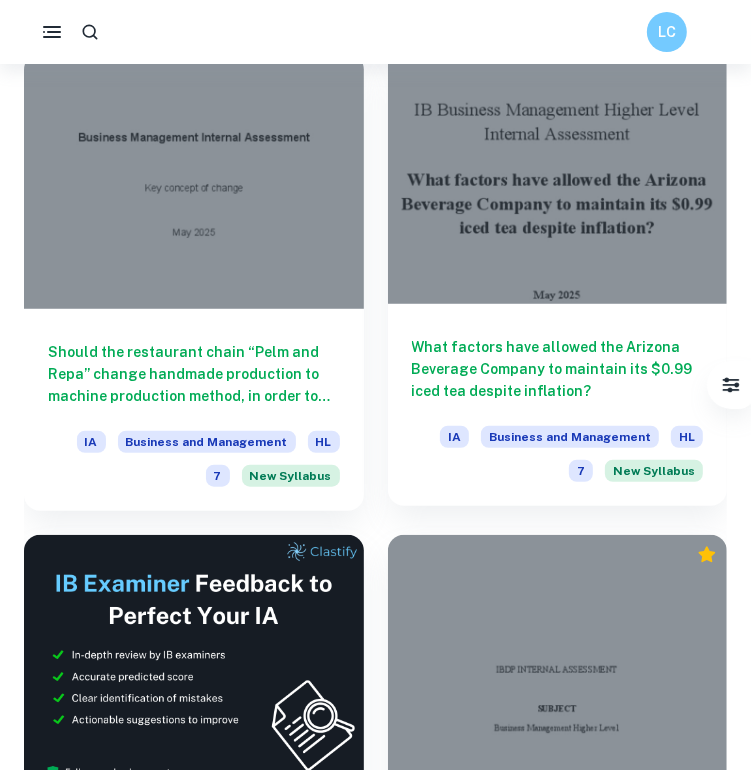 click on "What factors have allowed the Arizona Beverage Company to maintain its $0.99 iced tea despite inflation?" at bounding box center (558, 369) 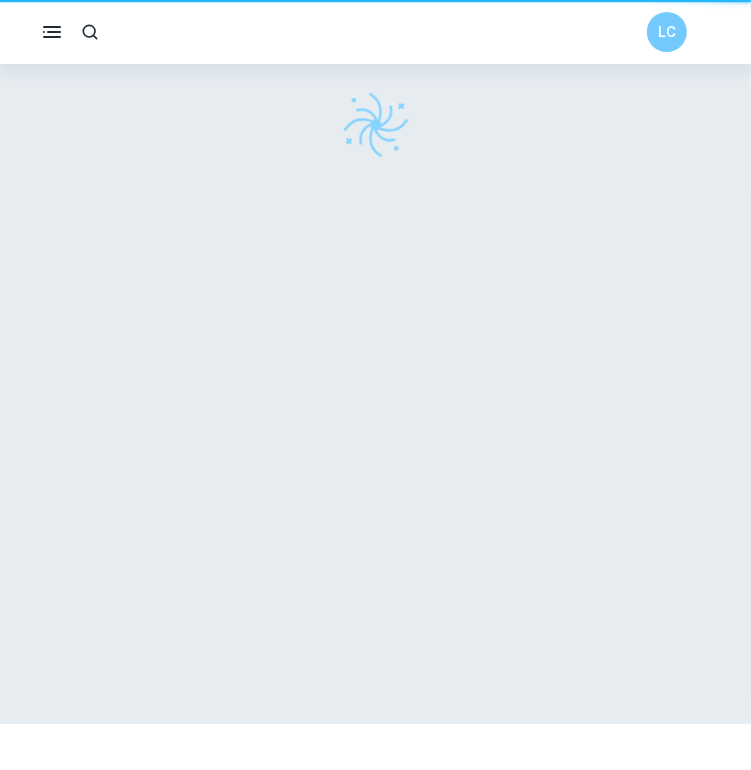 scroll, scrollTop: 0, scrollLeft: 0, axis: both 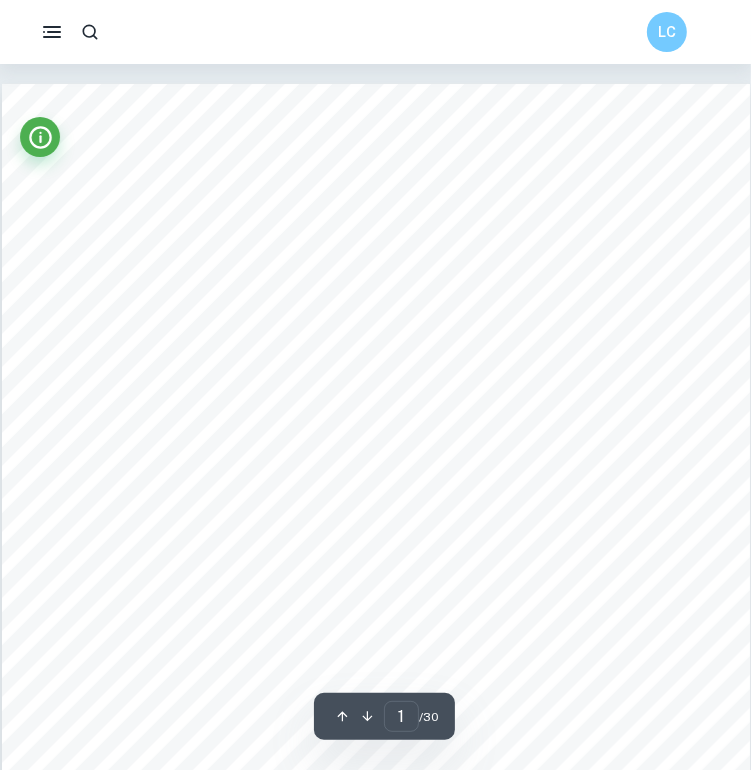 type on "2" 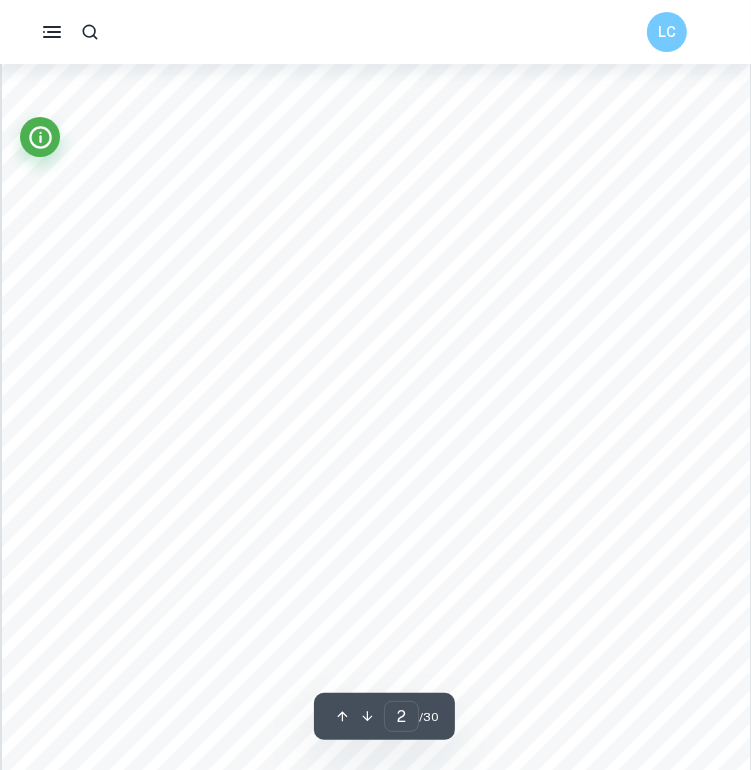 scroll, scrollTop: 1228, scrollLeft: 0, axis: vertical 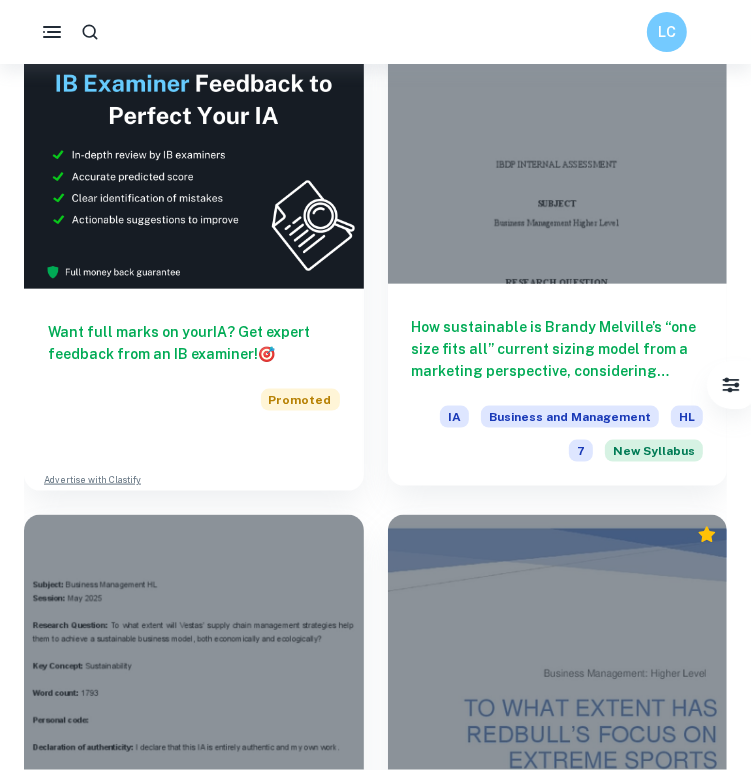 click at bounding box center [558, 157] 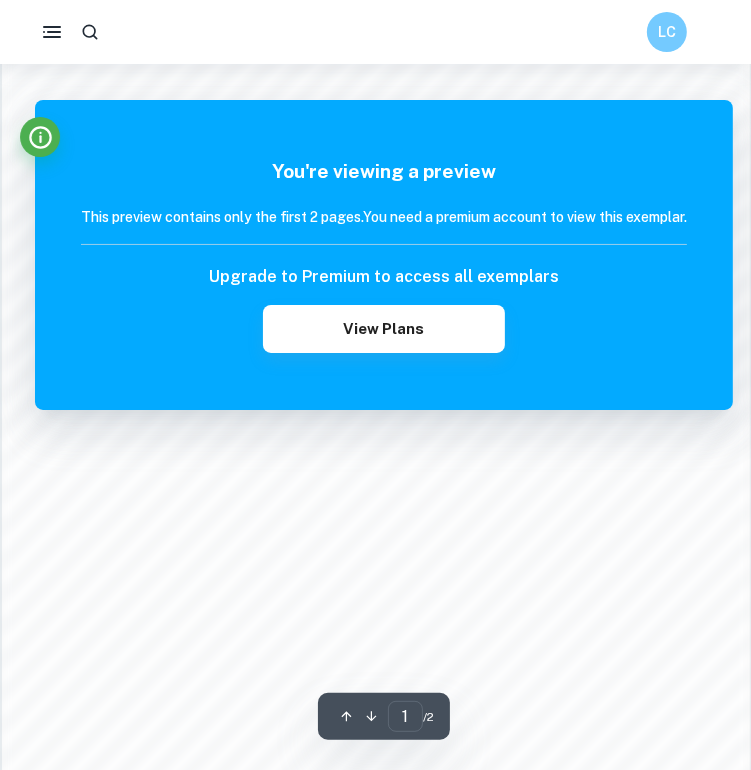scroll, scrollTop: 1356, scrollLeft: 0, axis: vertical 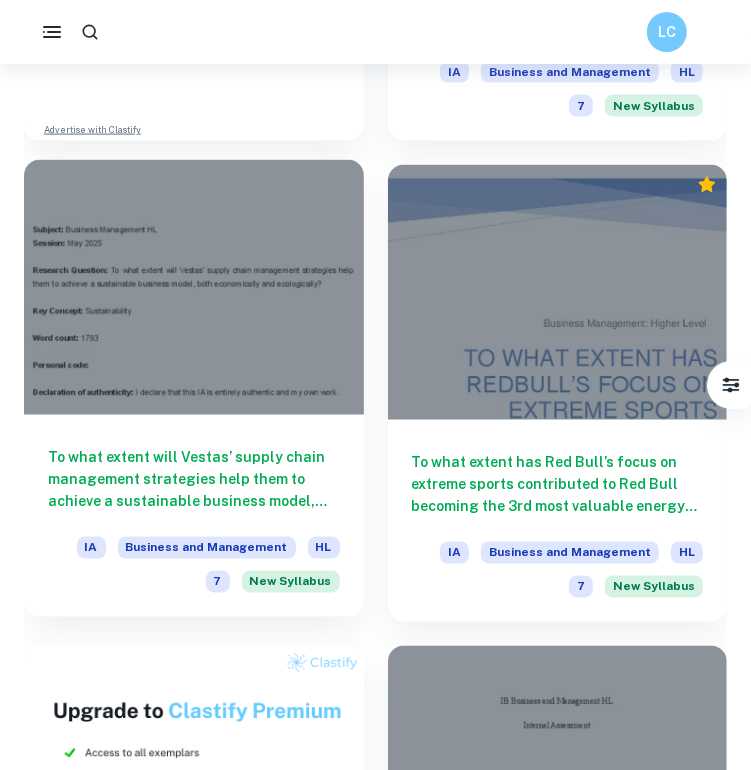 click on "To what extent will Vestas’ supply chain management strategies help them to achieve a sustainable business model, both economically and ecologically?" at bounding box center [194, 480] 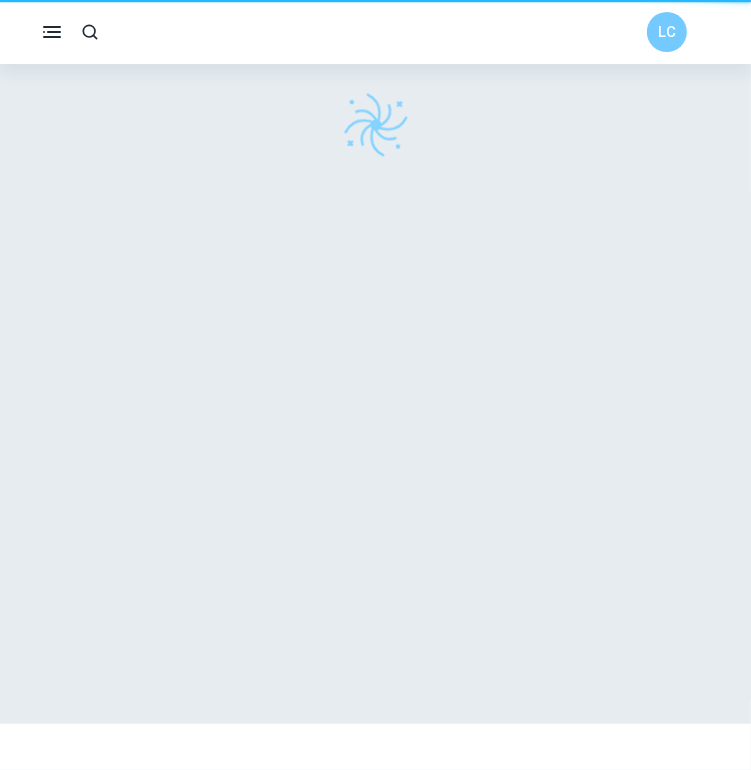 scroll, scrollTop: 0, scrollLeft: 0, axis: both 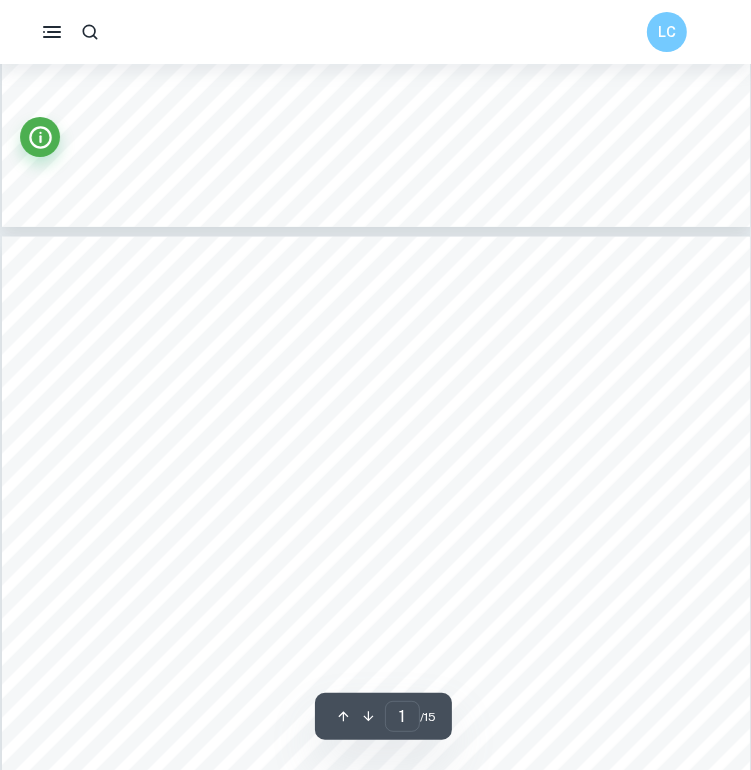 type on "2" 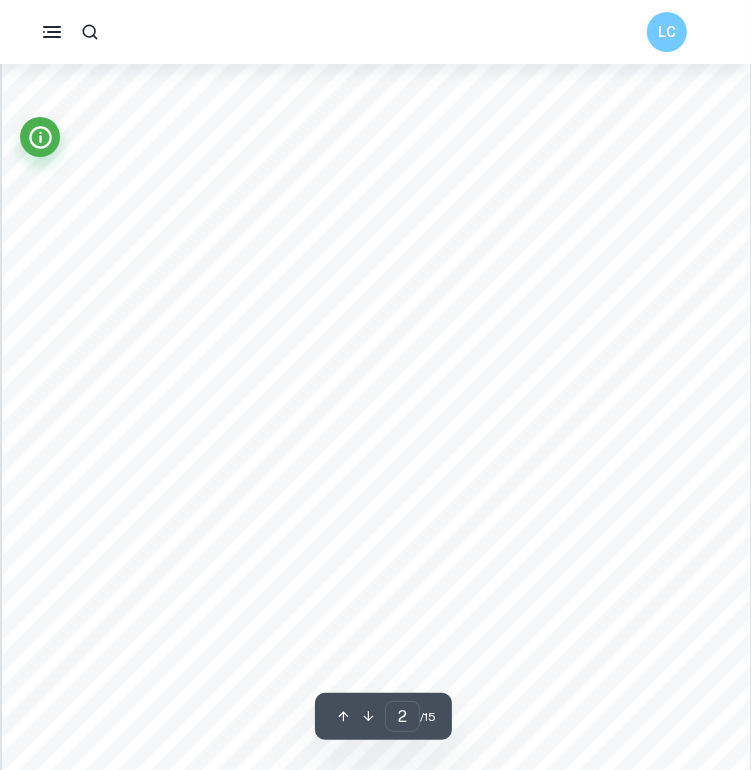 scroll, scrollTop: 1244, scrollLeft: 0, axis: vertical 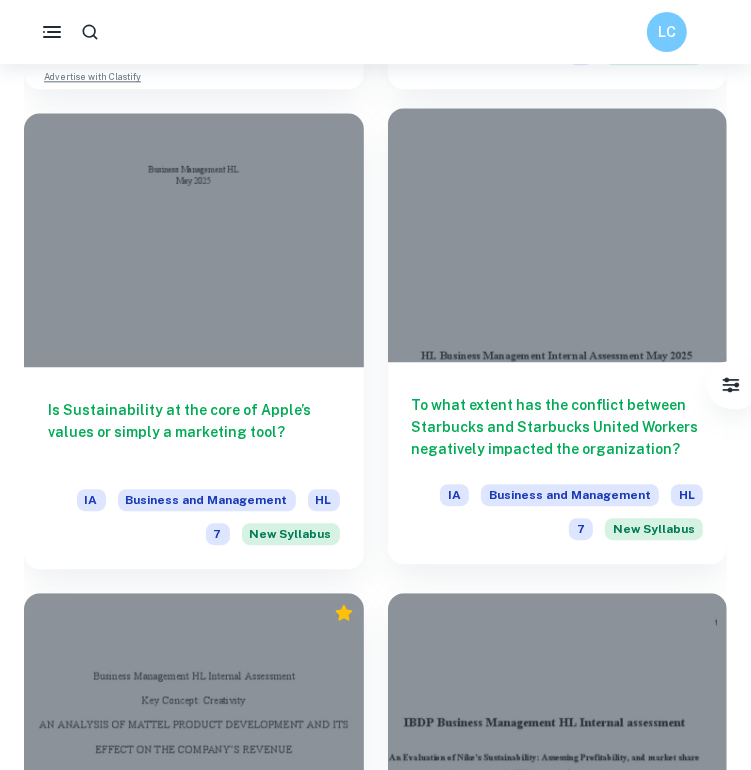 click on "To what extent has the conflict between Starbucks and Starbucks United Workers negatively impacted the organization?" at bounding box center [558, 427] 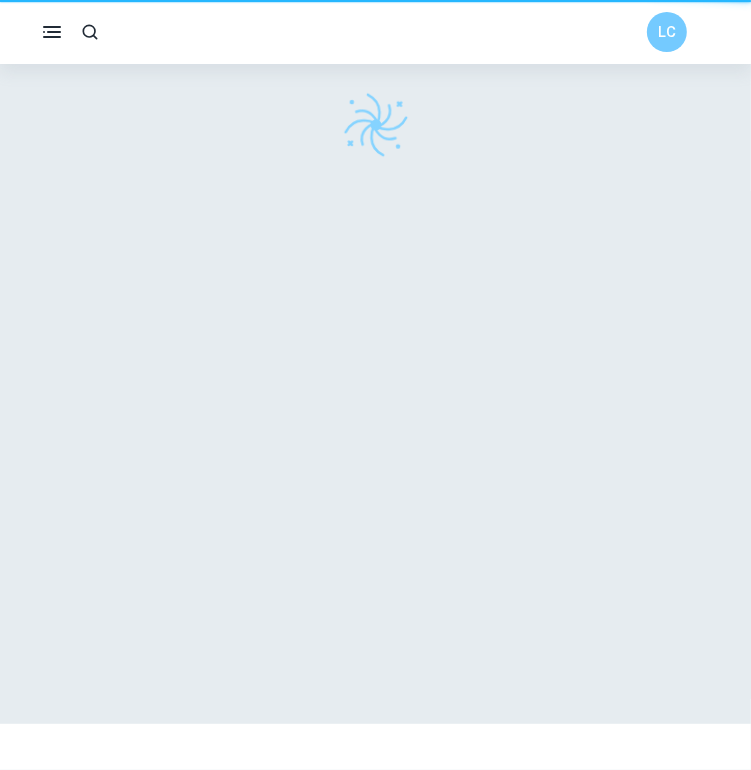 scroll, scrollTop: 0, scrollLeft: 0, axis: both 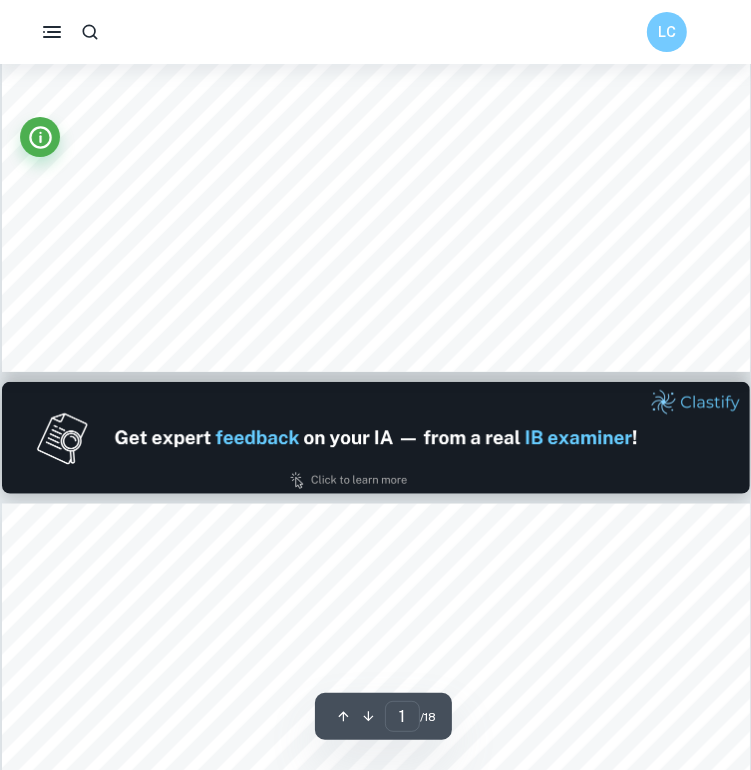 type on "2" 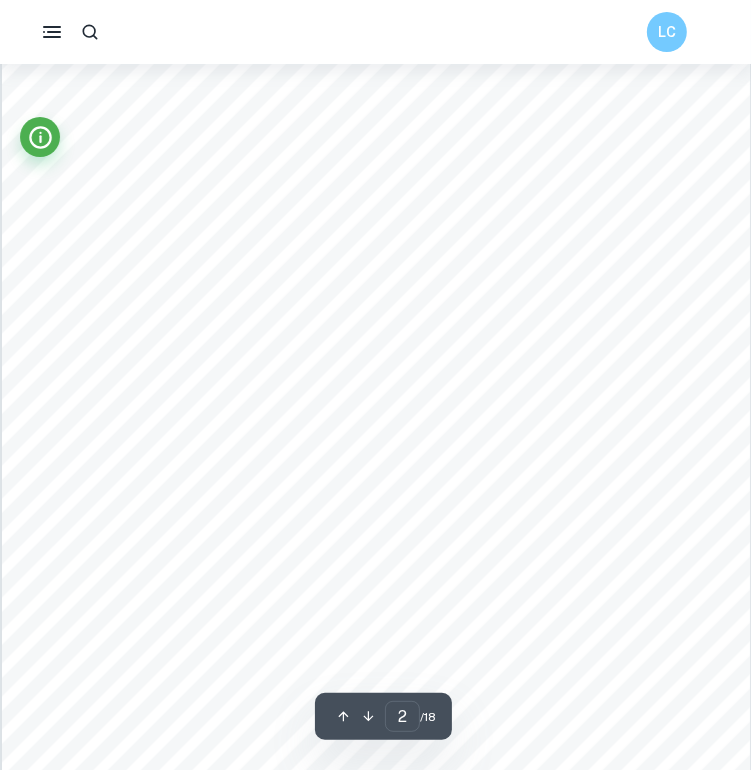 scroll, scrollTop: 1316, scrollLeft: 0, axis: vertical 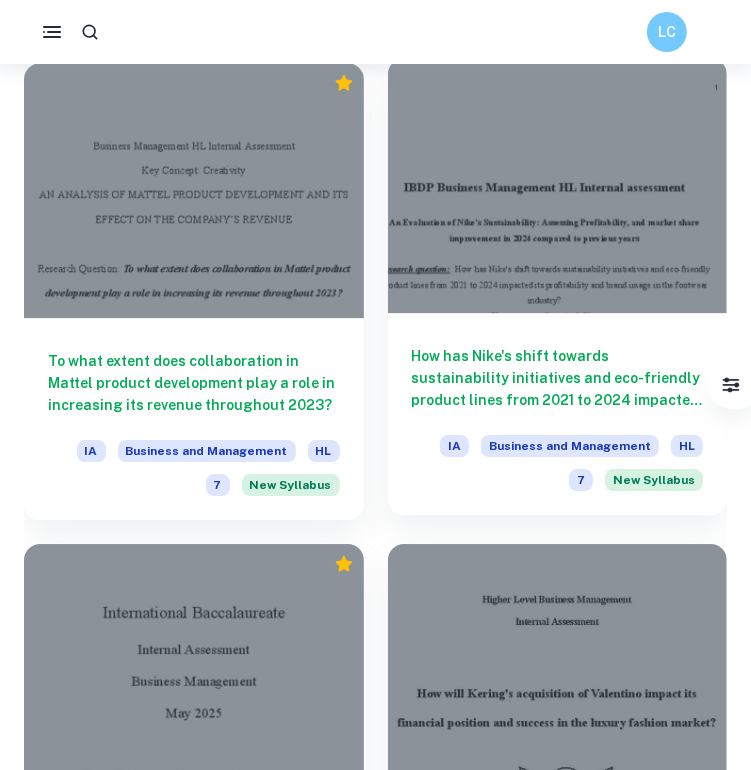 click on "How has Nike's shift towards sustainability initiatives and eco-friendly  product lines from 2021 to 2024 impacted its profitability and brand image in the footwear  industry?" at bounding box center [558, 378] 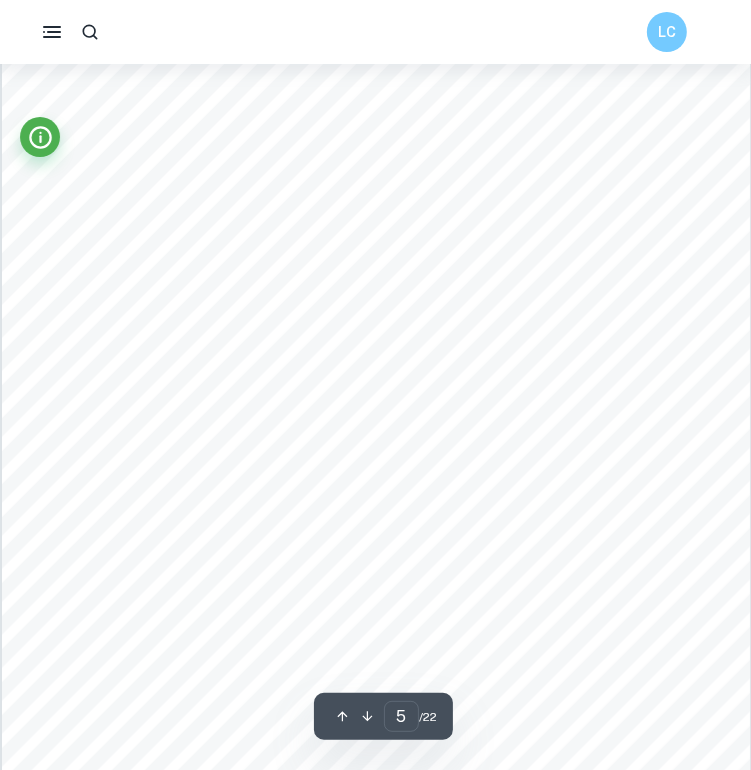 scroll, scrollTop: 4384, scrollLeft: 0, axis: vertical 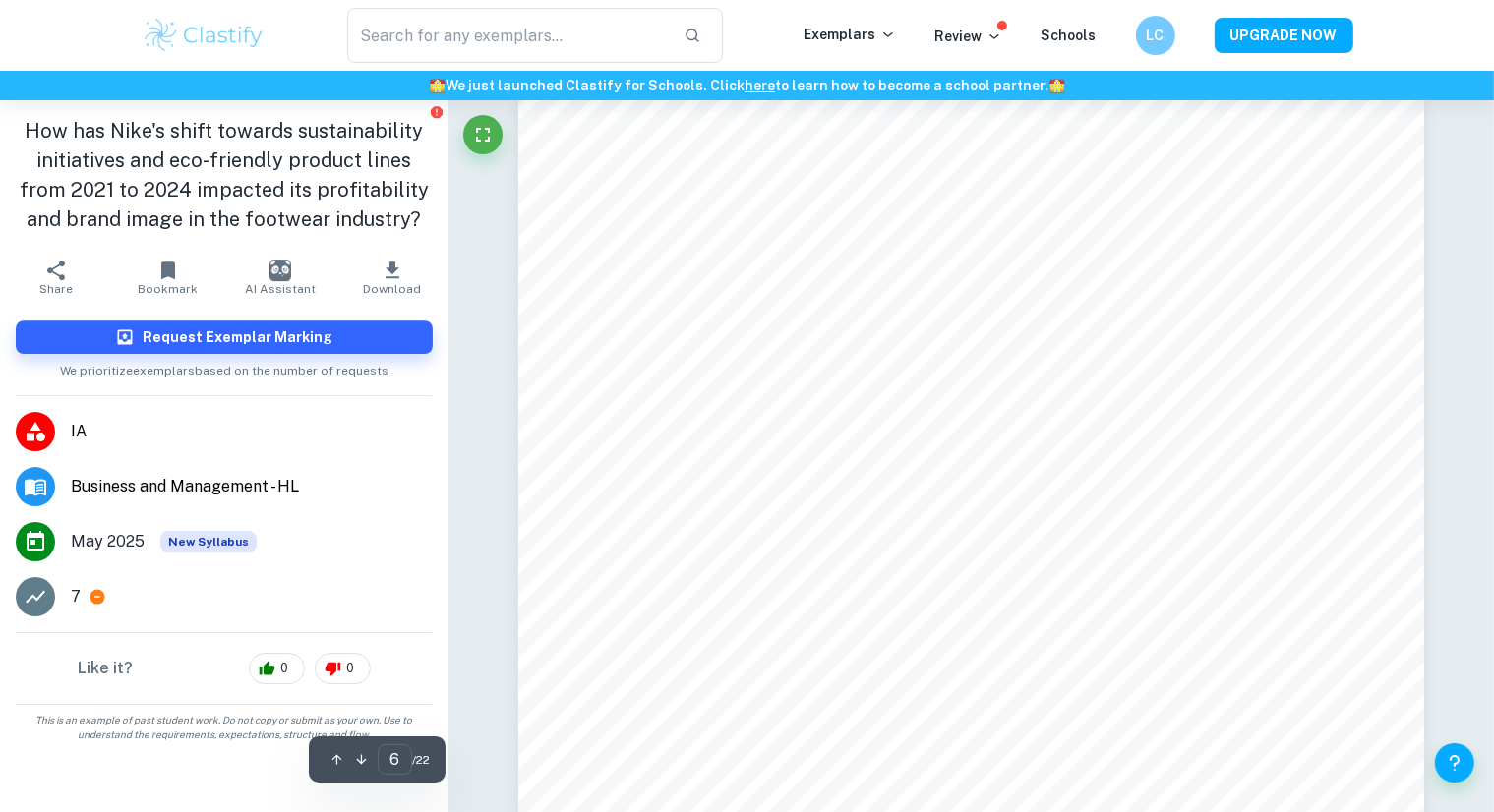 type on "5" 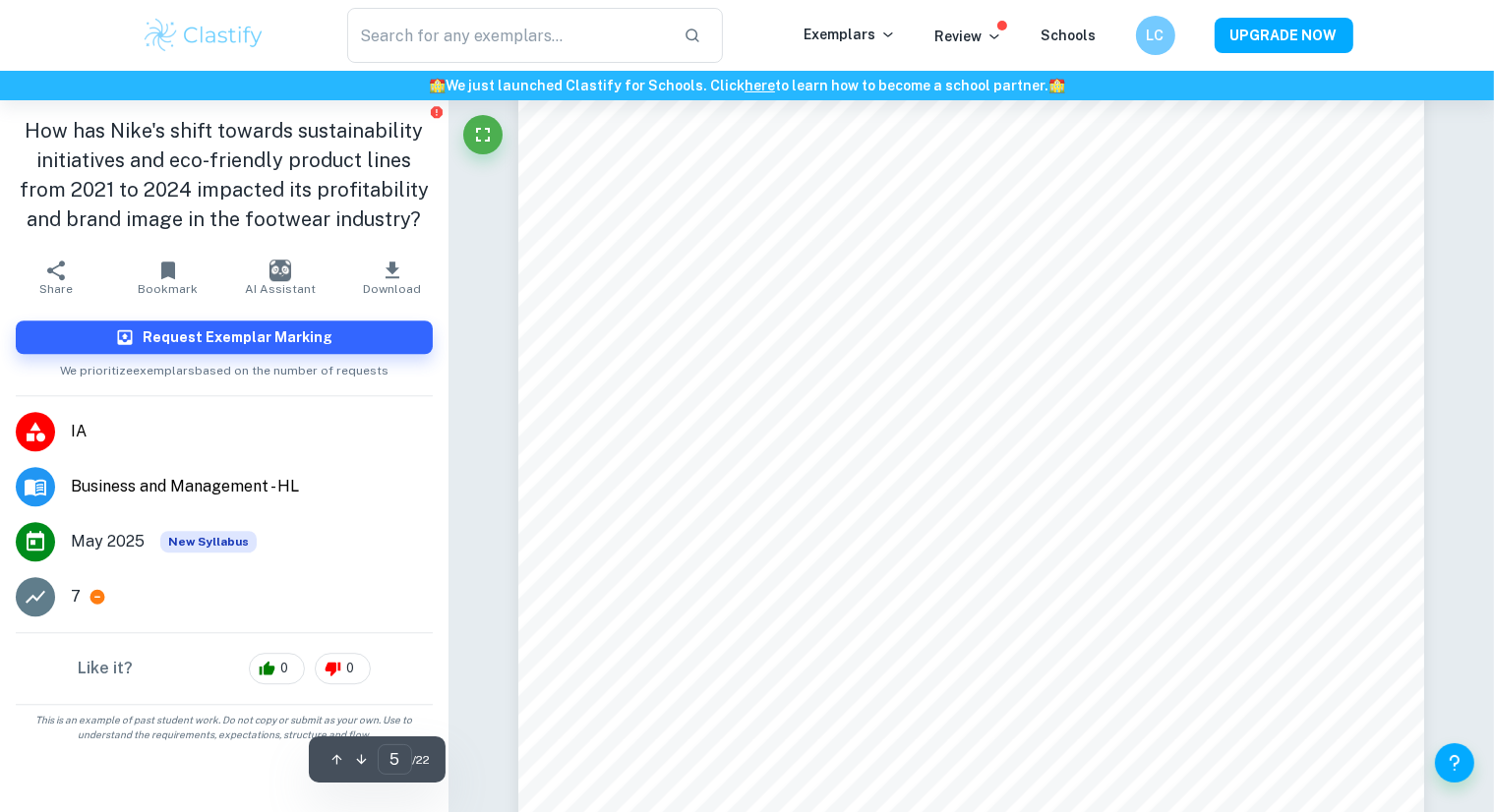 scroll, scrollTop: 5358, scrollLeft: 0, axis: vertical 